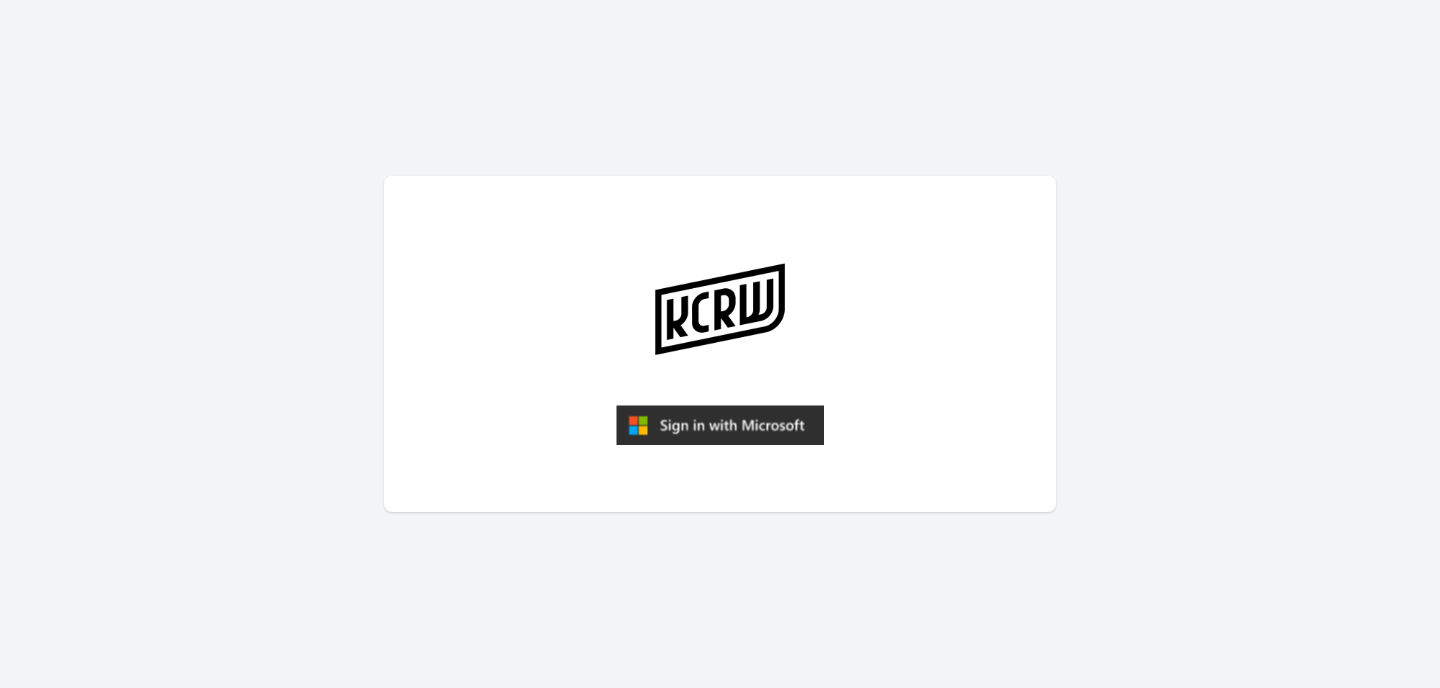 scroll, scrollTop: 0, scrollLeft: 0, axis: both 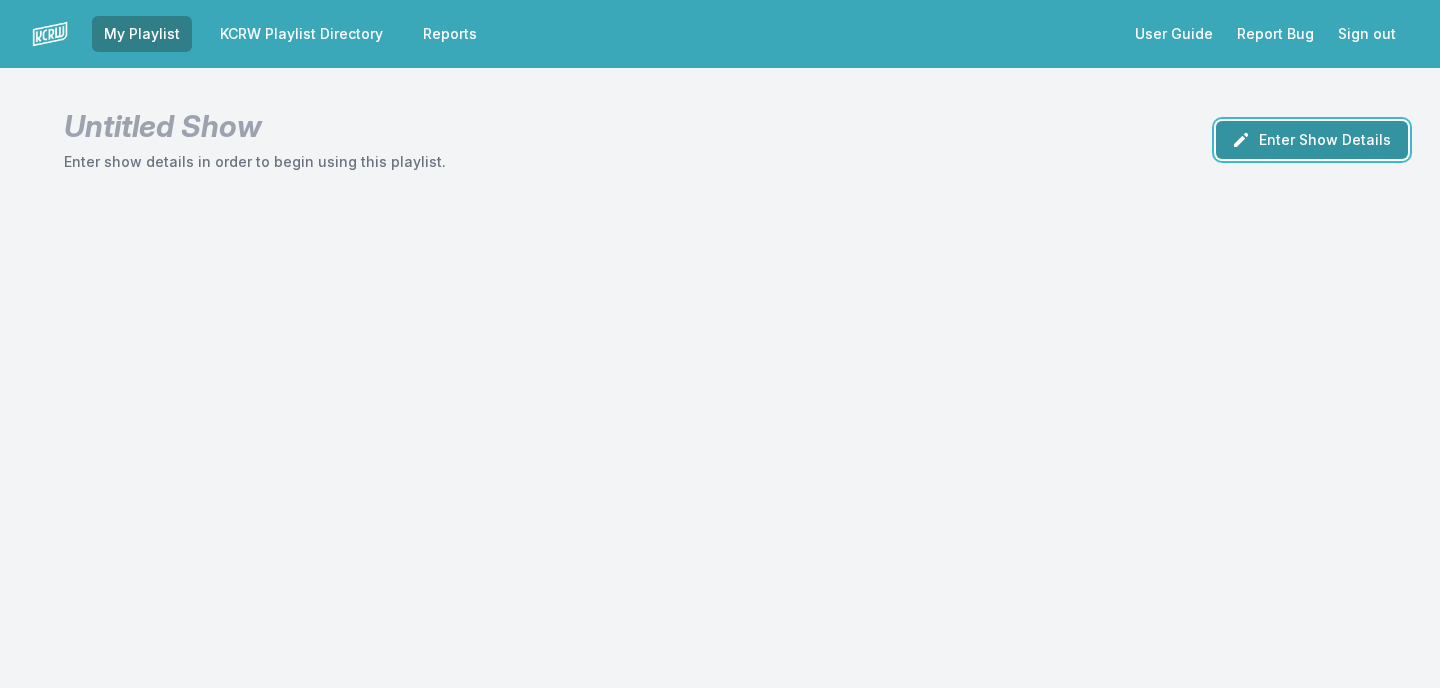 click on "Enter Show Details" at bounding box center [1312, 140] 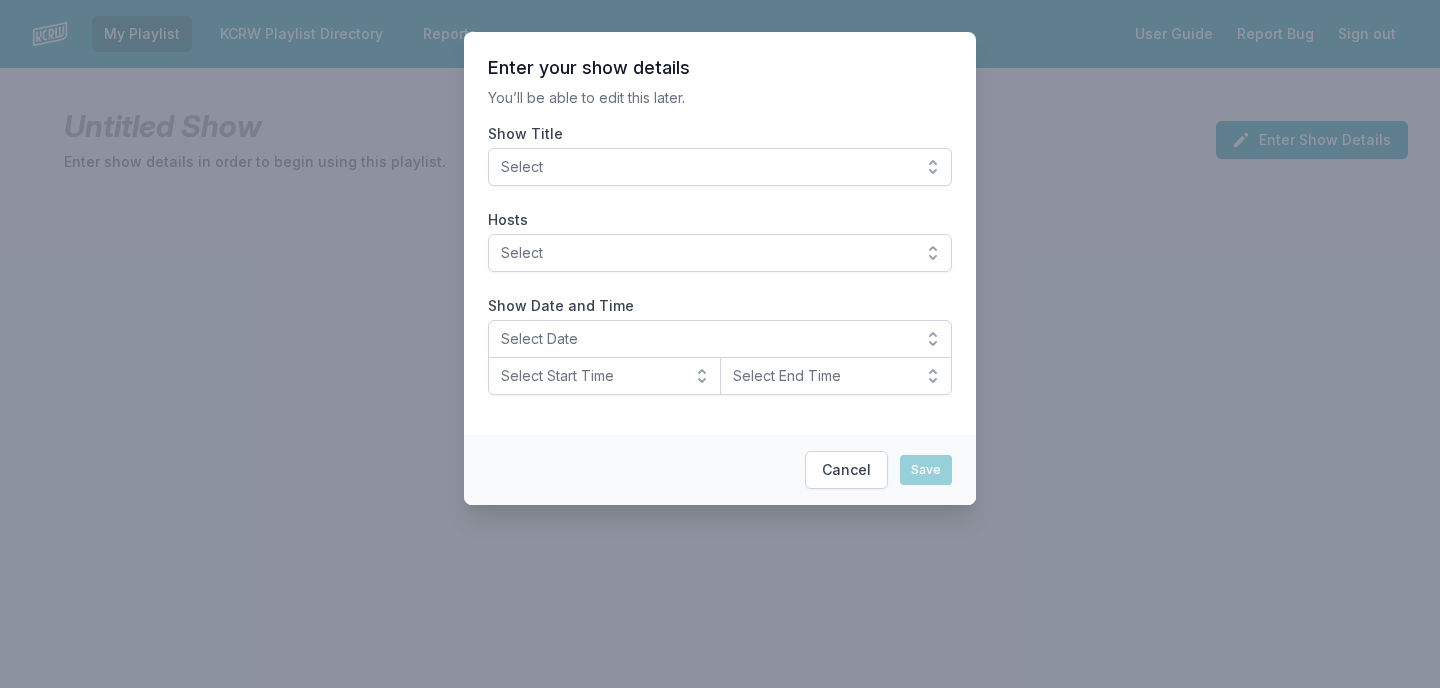 click on "Select" at bounding box center [706, 167] 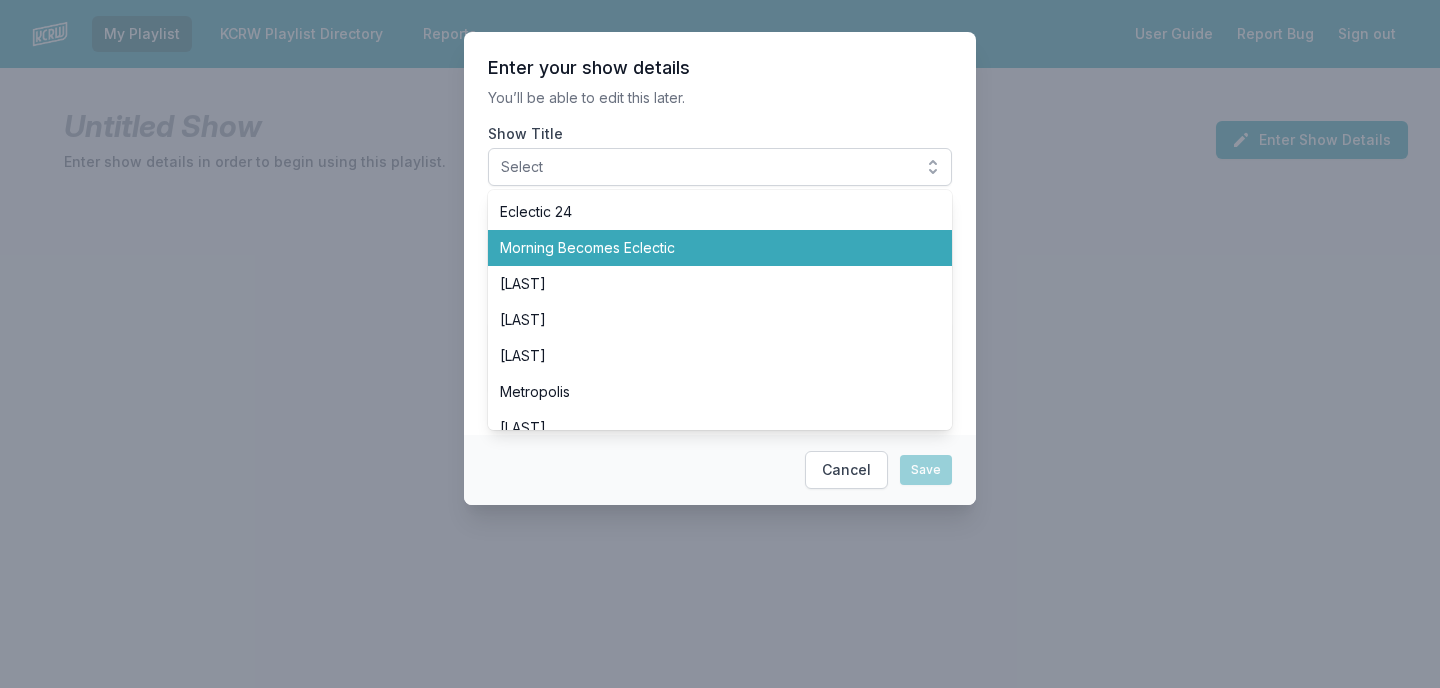 click on "Morning Becomes Eclectic" at bounding box center (708, 248) 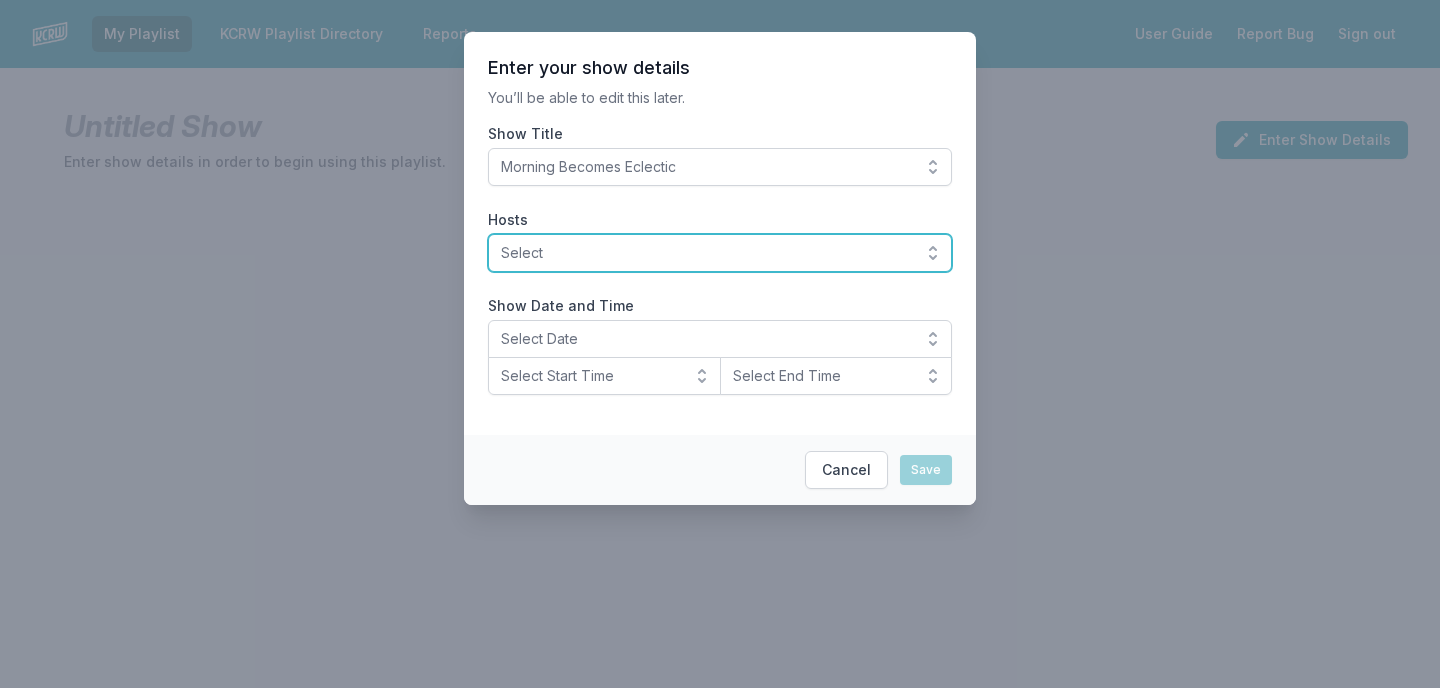 click on "Select" at bounding box center [720, 253] 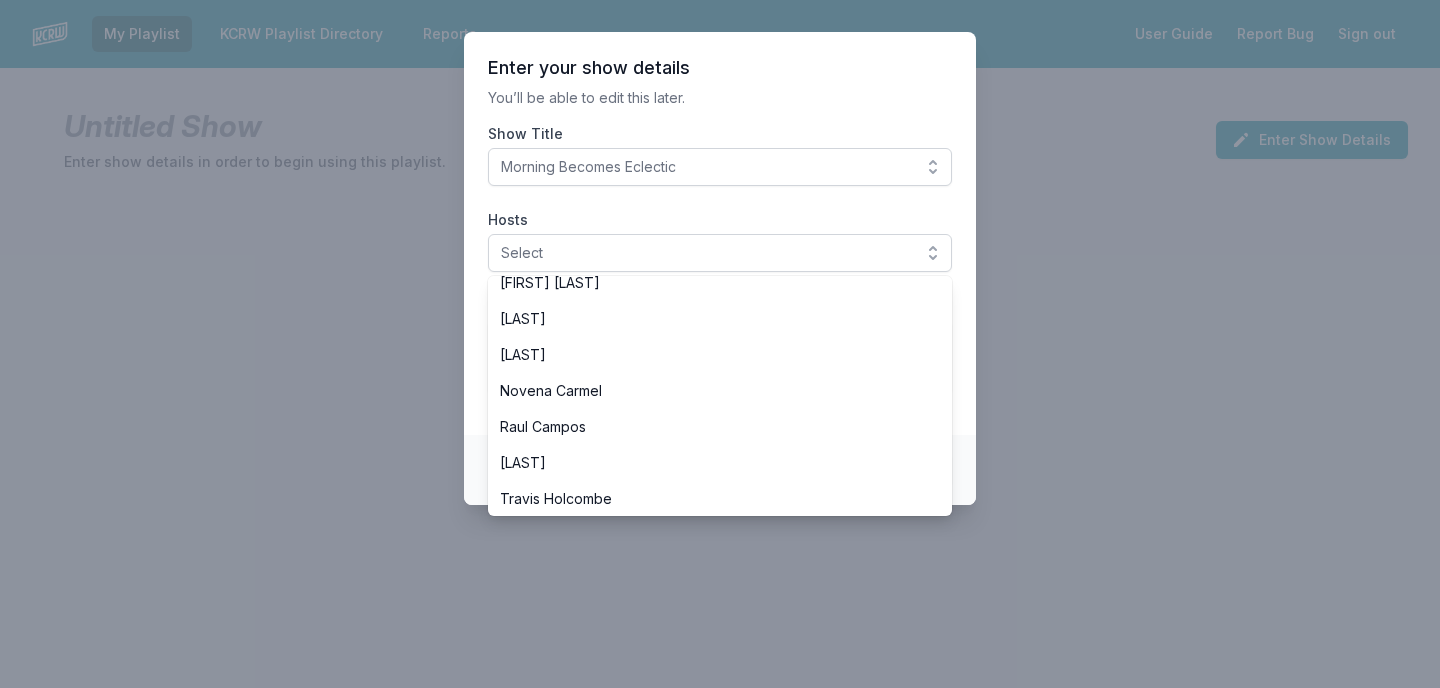 scroll, scrollTop: 416, scrollLeft: 0, axis: vertical 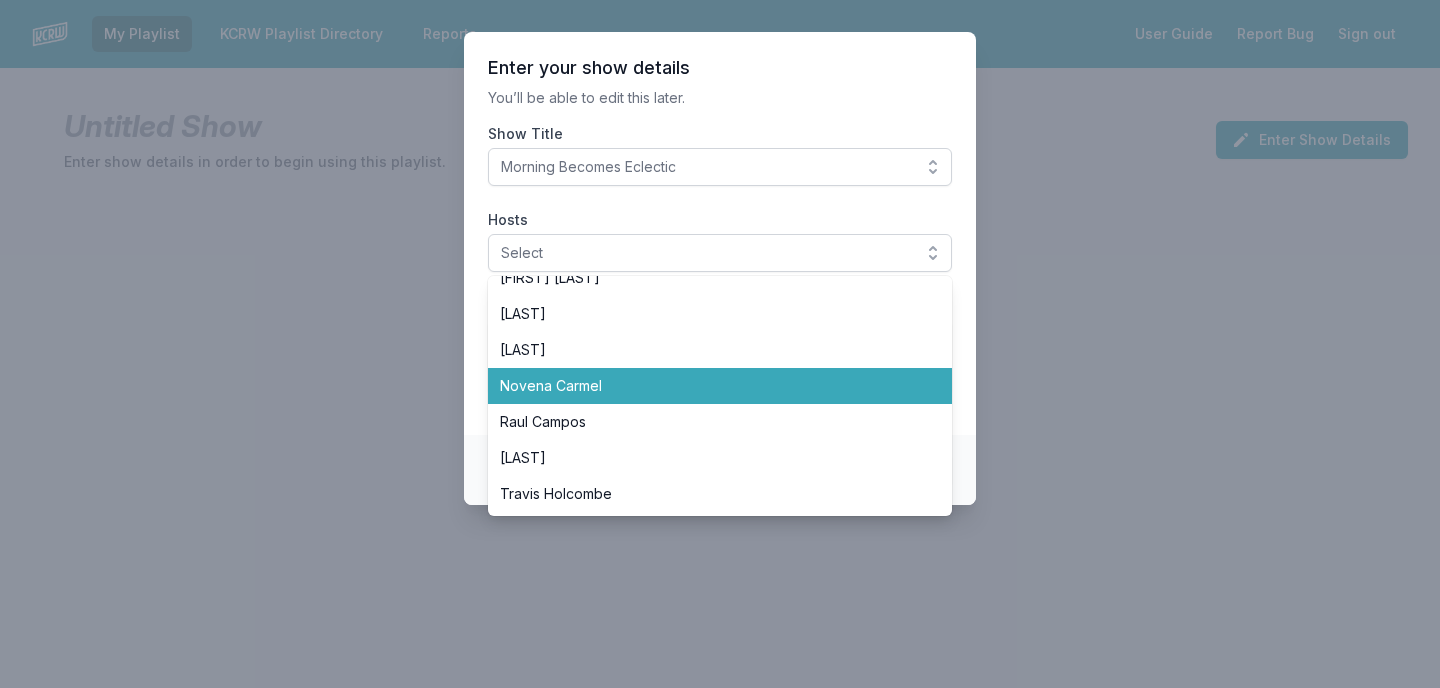 click on "Novena Carmel" at bounding box center (720, 386) 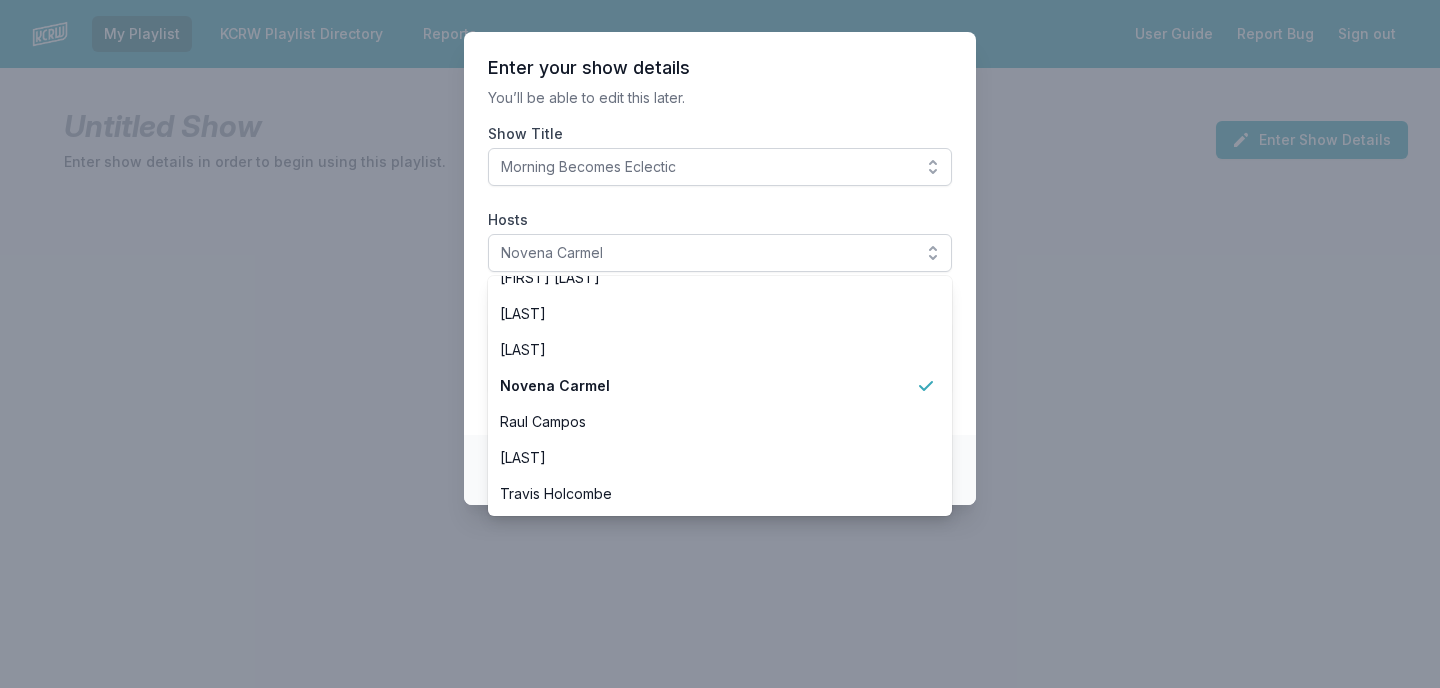 click on "Hosts" at bounding box center [720, 220] 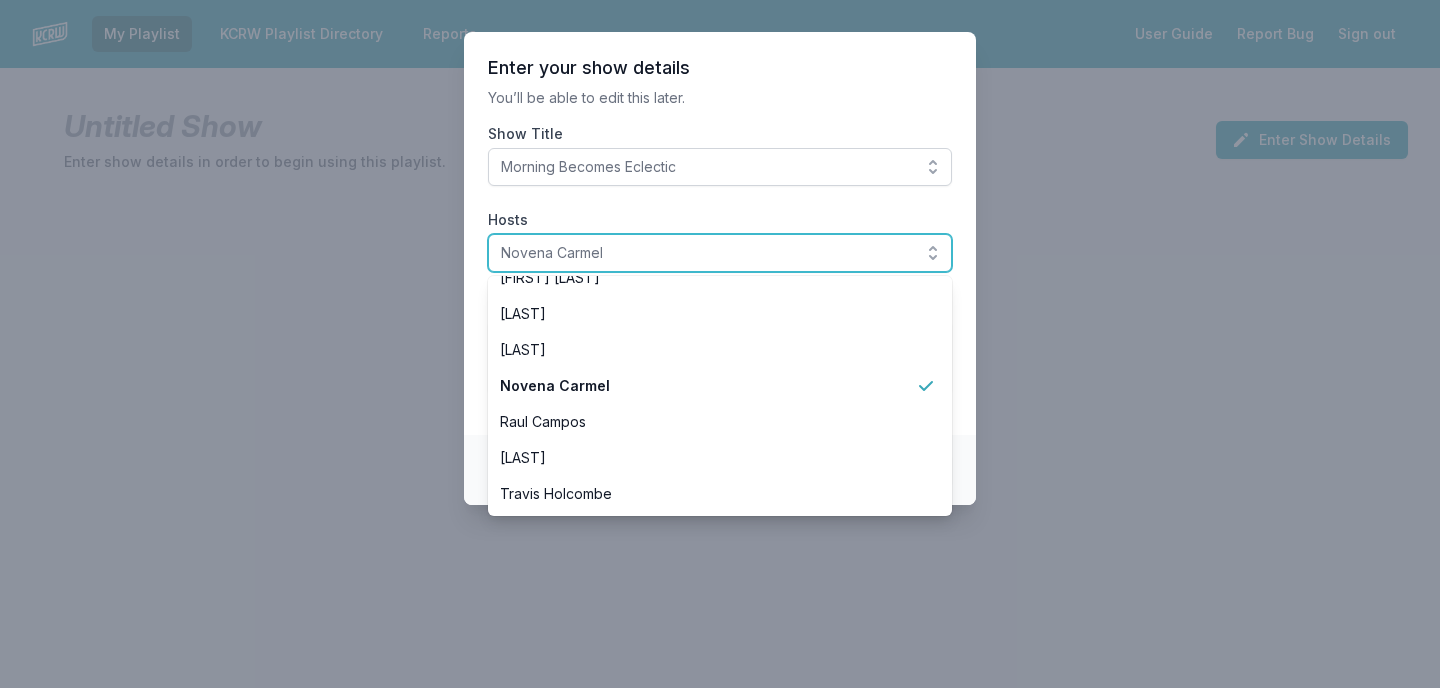 click on "Novena Carmel" at bounding box center (720, 253) 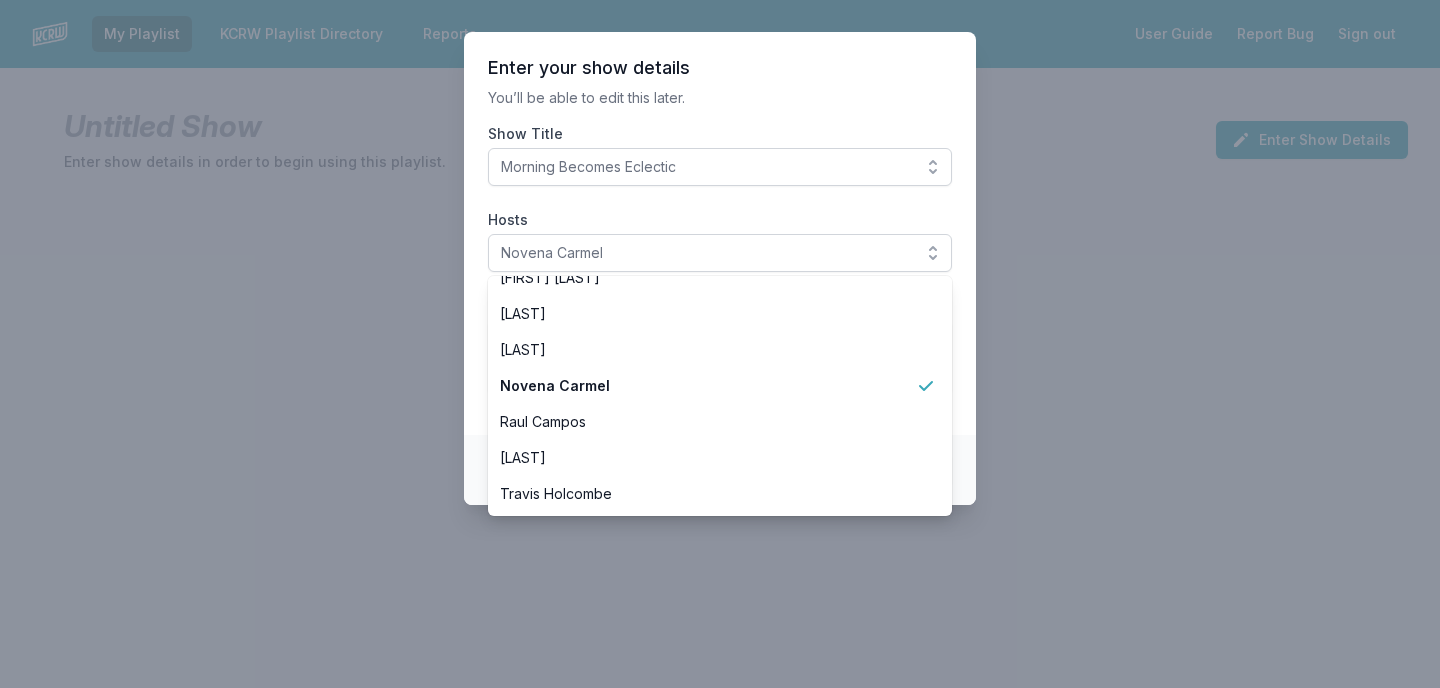 click on "Enter your show details You’ll be able to edit this later. Show Title Morning Becomes Eclectic Hosts Novena Carmel Aaron Byrd Andrew Khedoori Anne Litt Anthony Valadez Chris Douridas Dan Wilcox Deirdre O’Donoghue Henry Rollins Jason Bentley Jason Kramer Jeremy Sole John Moses José Galván LeRoy Downs Novena Carmel Raul Campos Scott Dallavo Travis Holcombe Valida Tyler Boudreaux Francesca Harding Candace Silva Nassir Nassirzadeh Madeleine Brand Ro "Wyldeflower" Contreras Tricia Halloran SiLVA Bob Carlson Pee-wee Herman Matt Guilhem Betto Arcos Junf Moni Saldaña Michael Wilkes Jessica Hopper Solomon Georgio Michael Barnes Evan Kleiman Steve Chiotakis Myke Dodge Weiskopf Alex Cohen Sam Sanders Show Date and Time Select Date Select Start Time Select End Time" at bounding box center (720, 233) 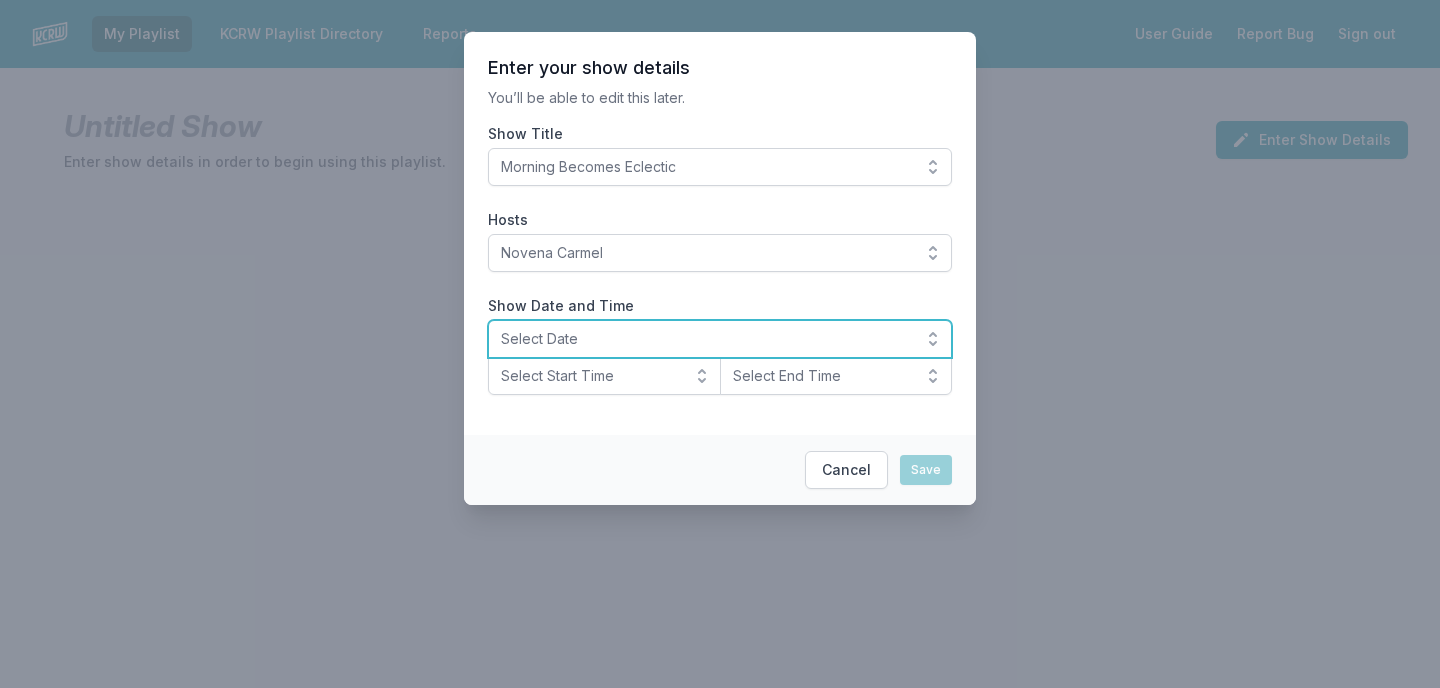 click on "Select Date" at bounding box center (706, 339) 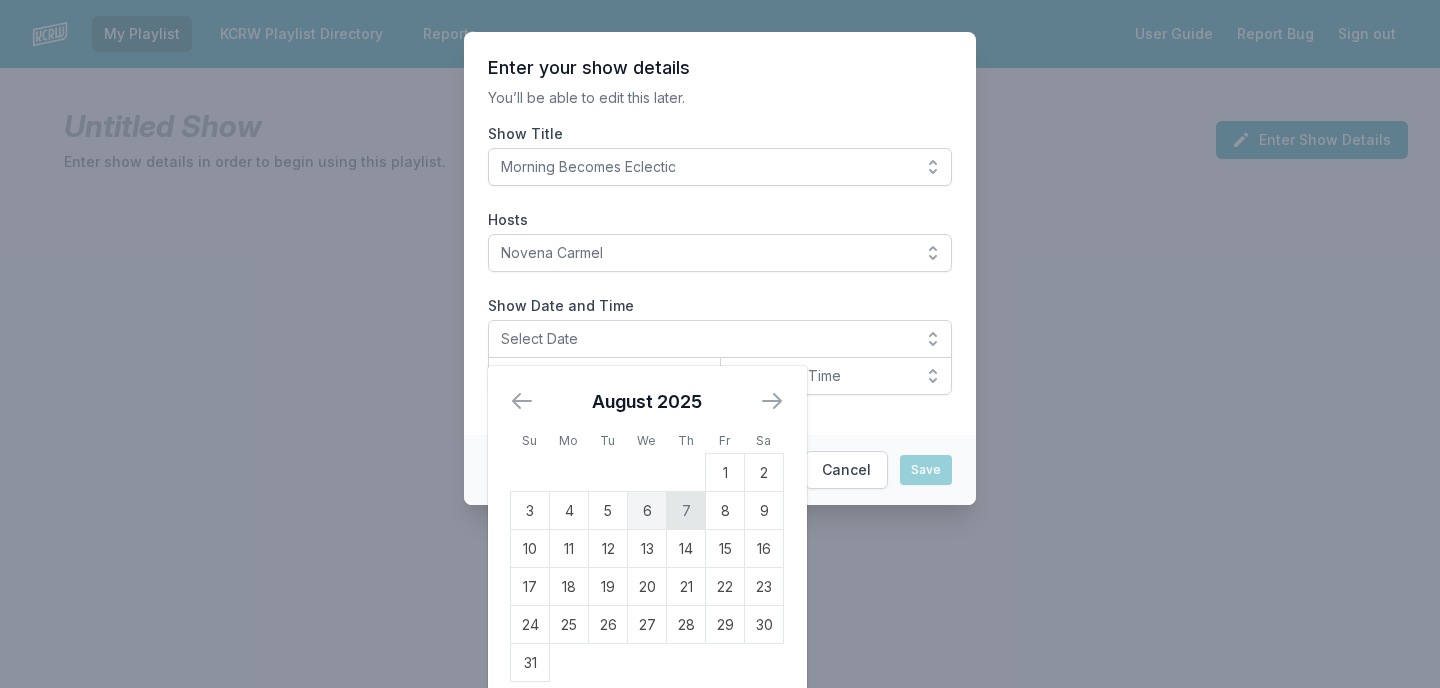 click on "7" at bounding box center (686, 511) 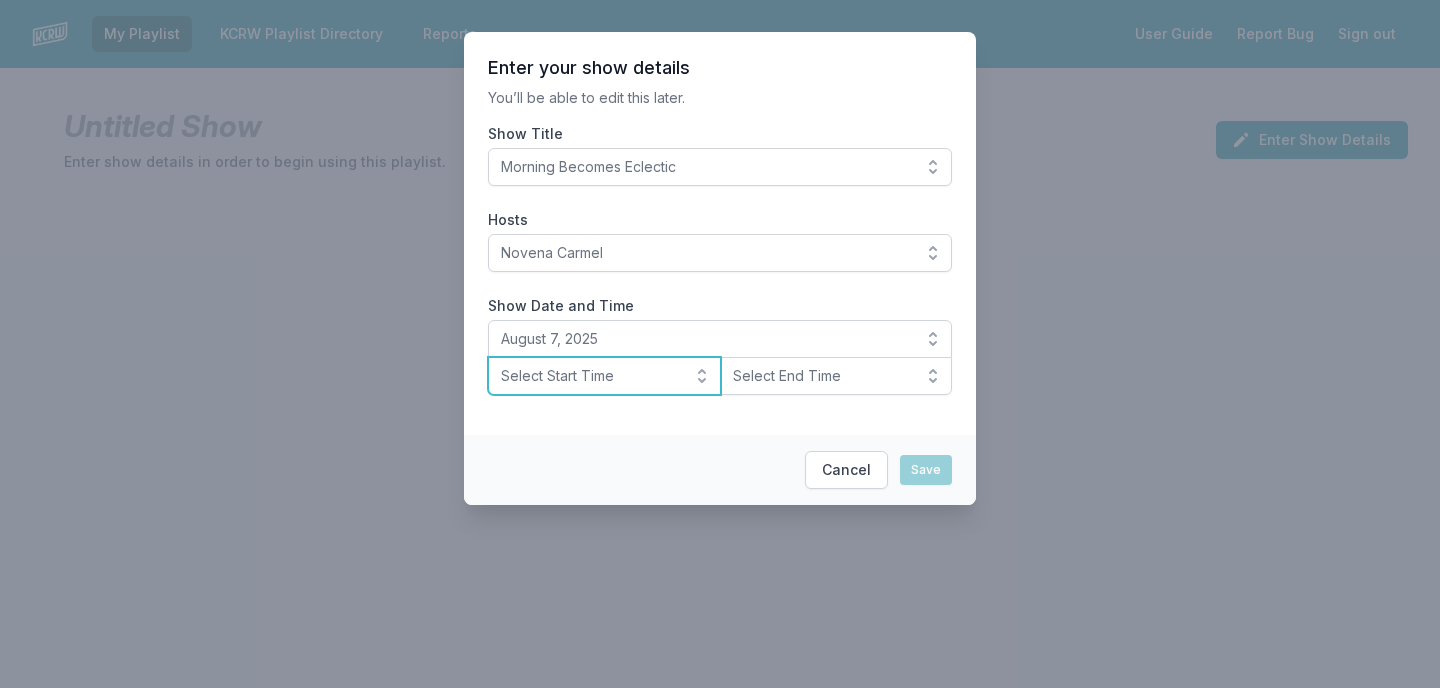 click on "Select Start Time" at bounding box center [604, 376] 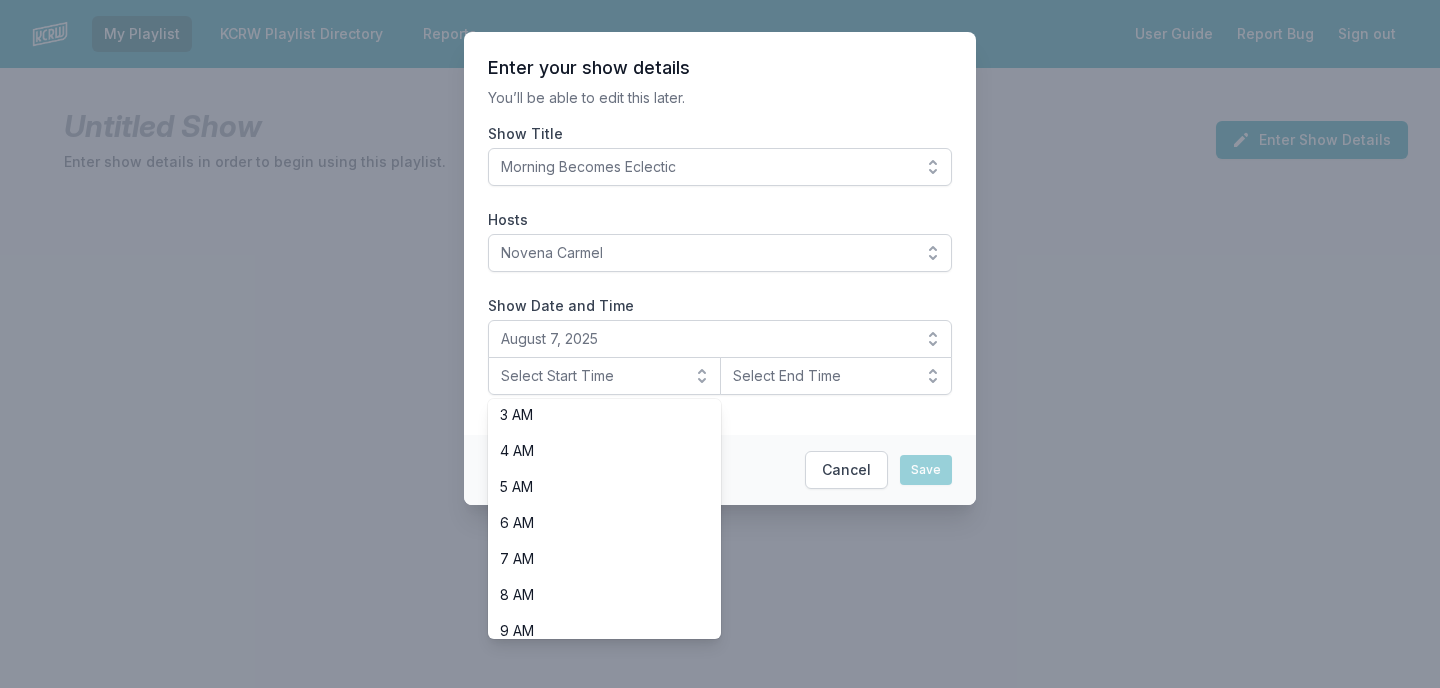 scroll, scrollTop: 285, scrollLeft: 0, axis: vertical 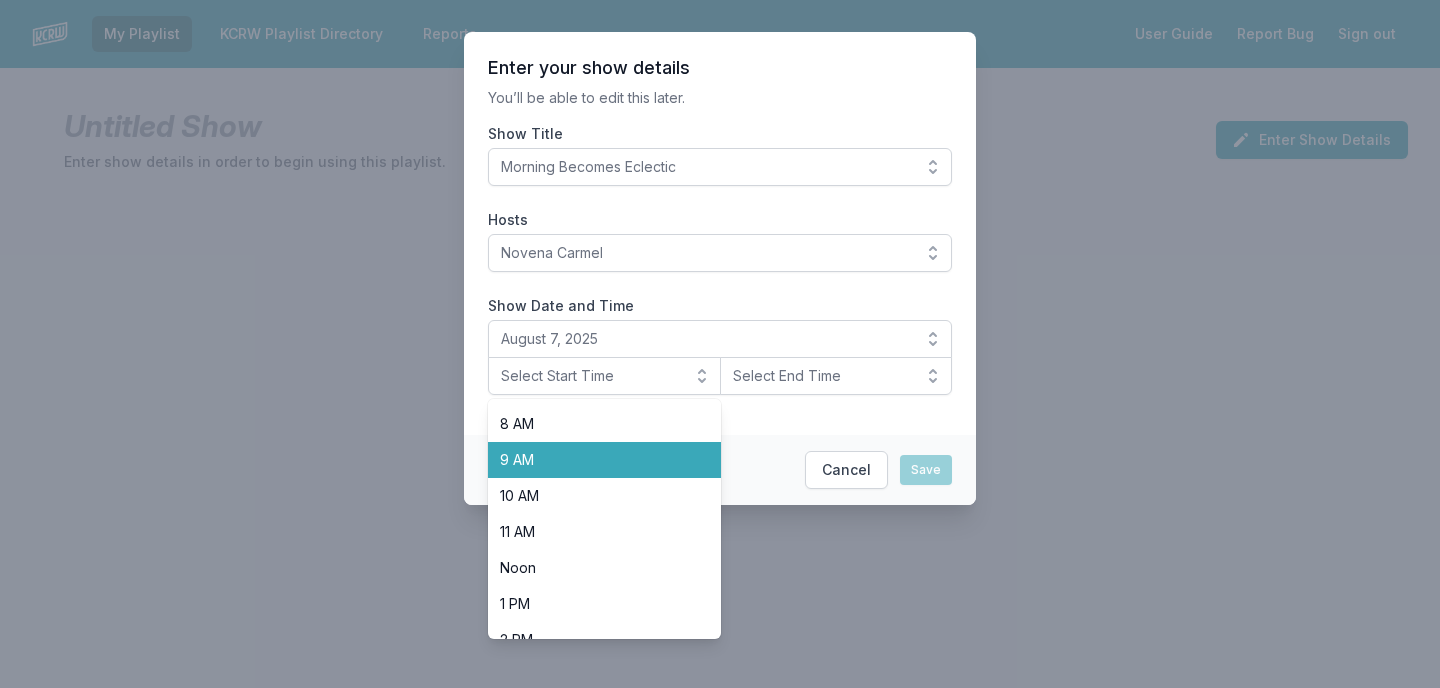click on "9 AM" at bounding box center [592, 460] 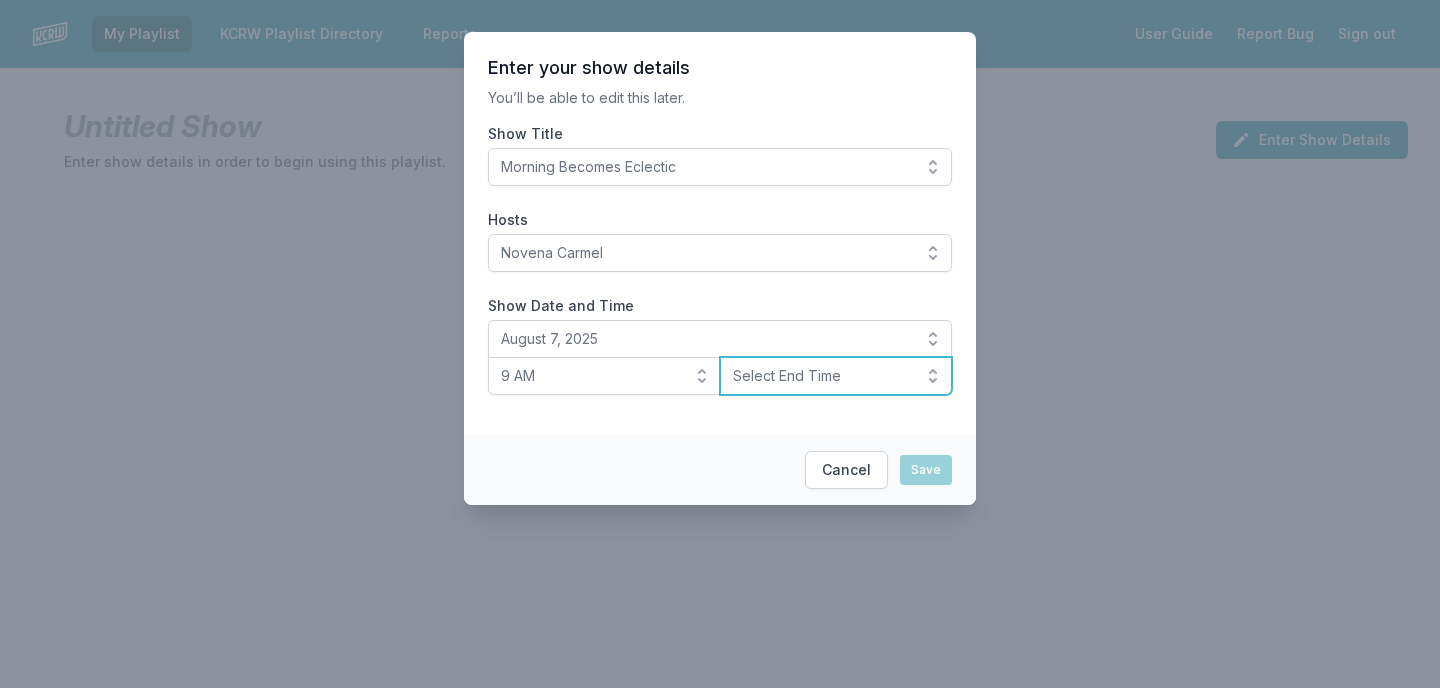 click on "Select End Time" at bounding box center (822, 376) 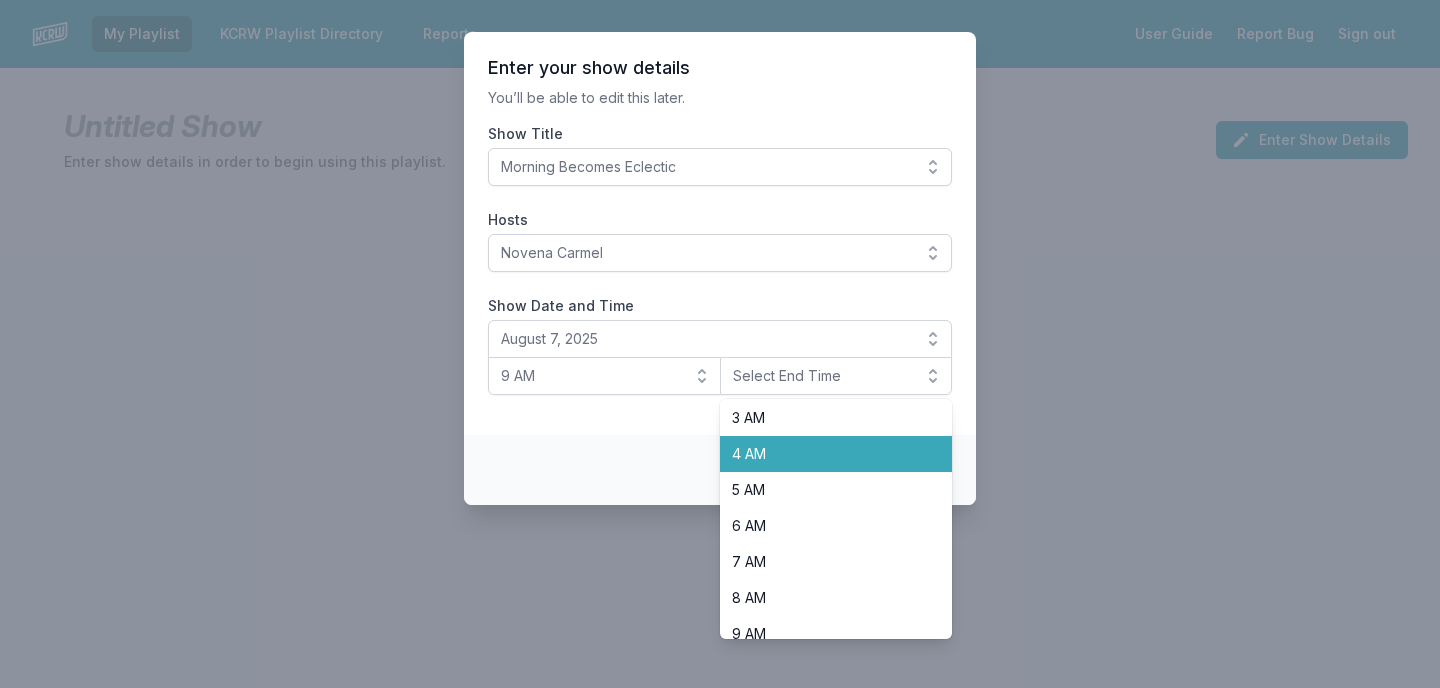 scroll, scrollTop: 285, scrollLeft: 0, axis: vertical 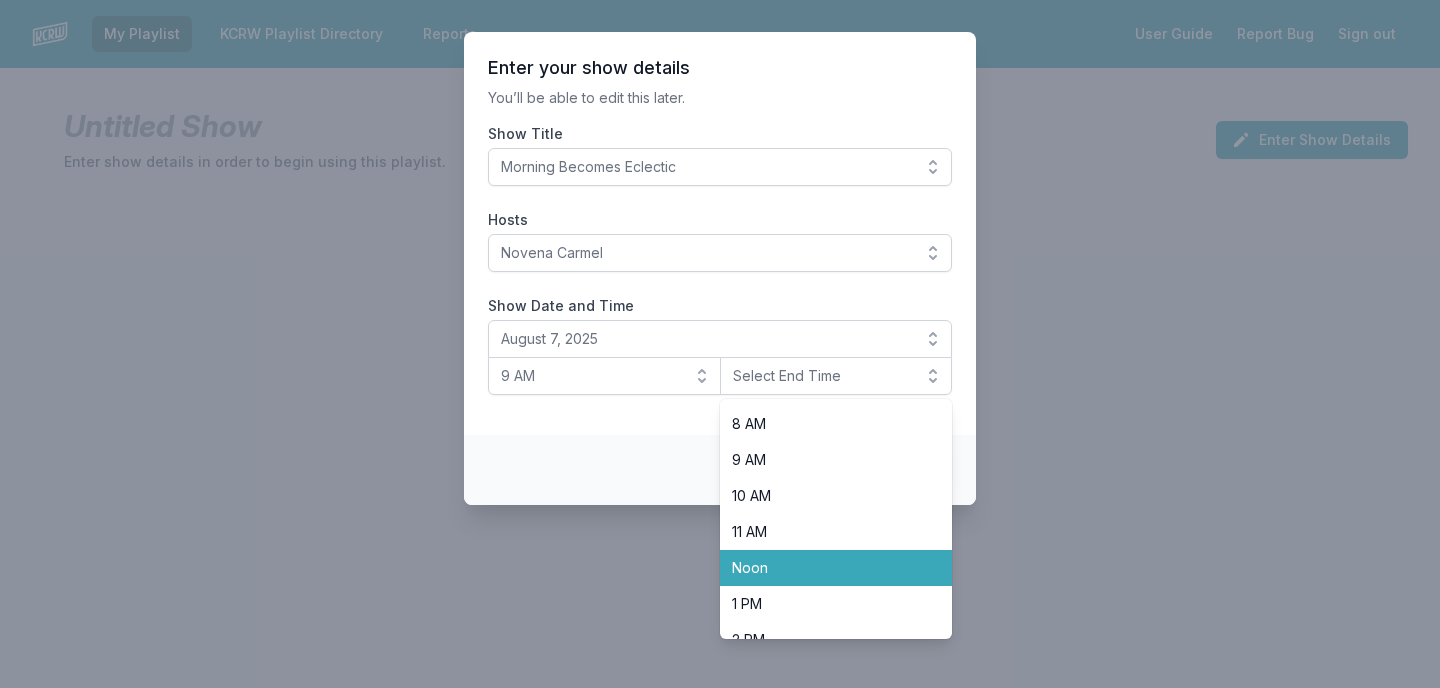 click on "Noon" at bounding box center (824, 568) 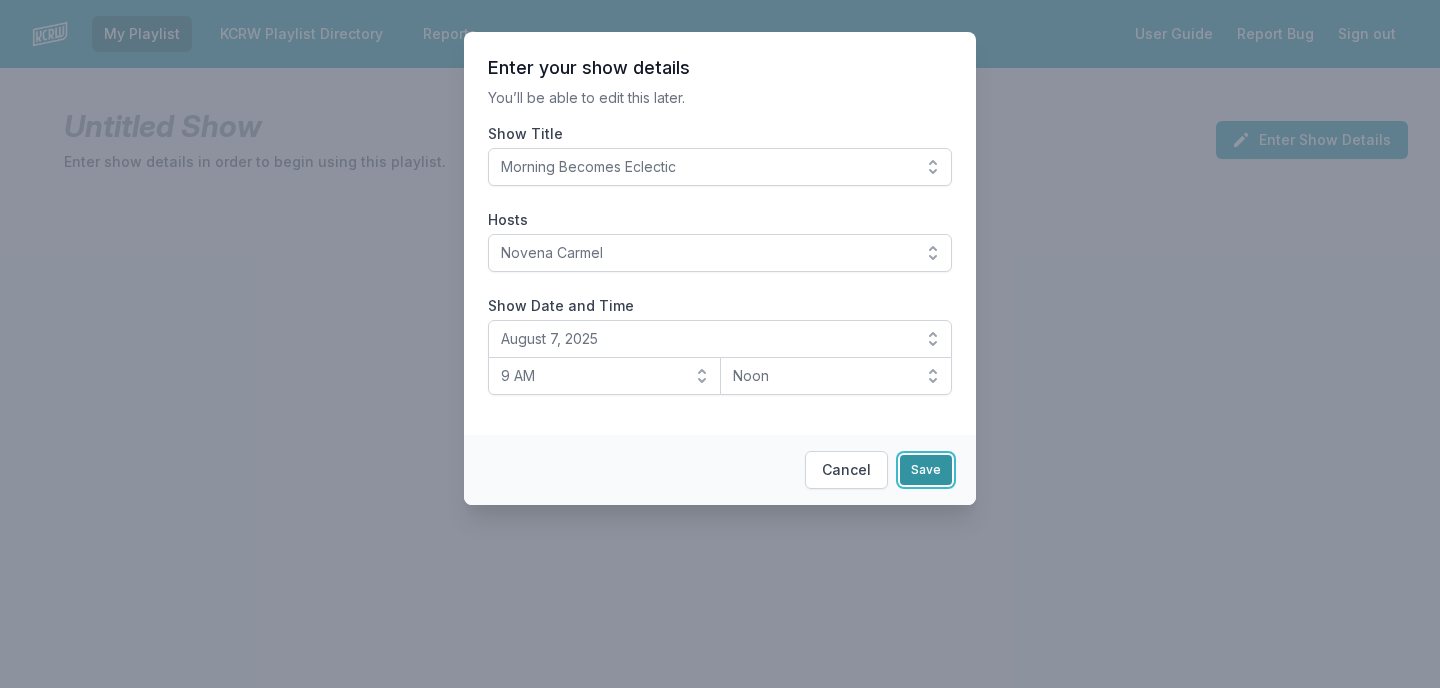 click on "Save" at bounding box center (926, 470) 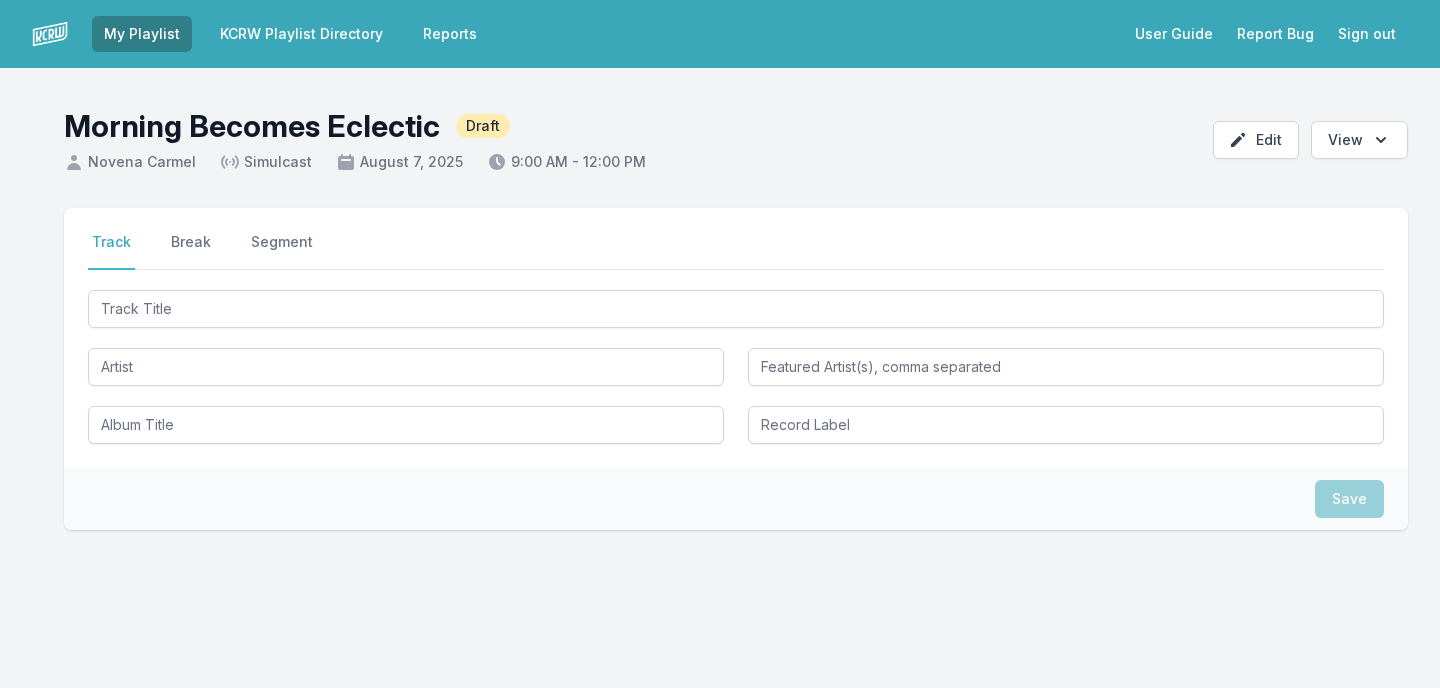 scroll, scrollTop: 0, scrollLeft: 0, axis: both 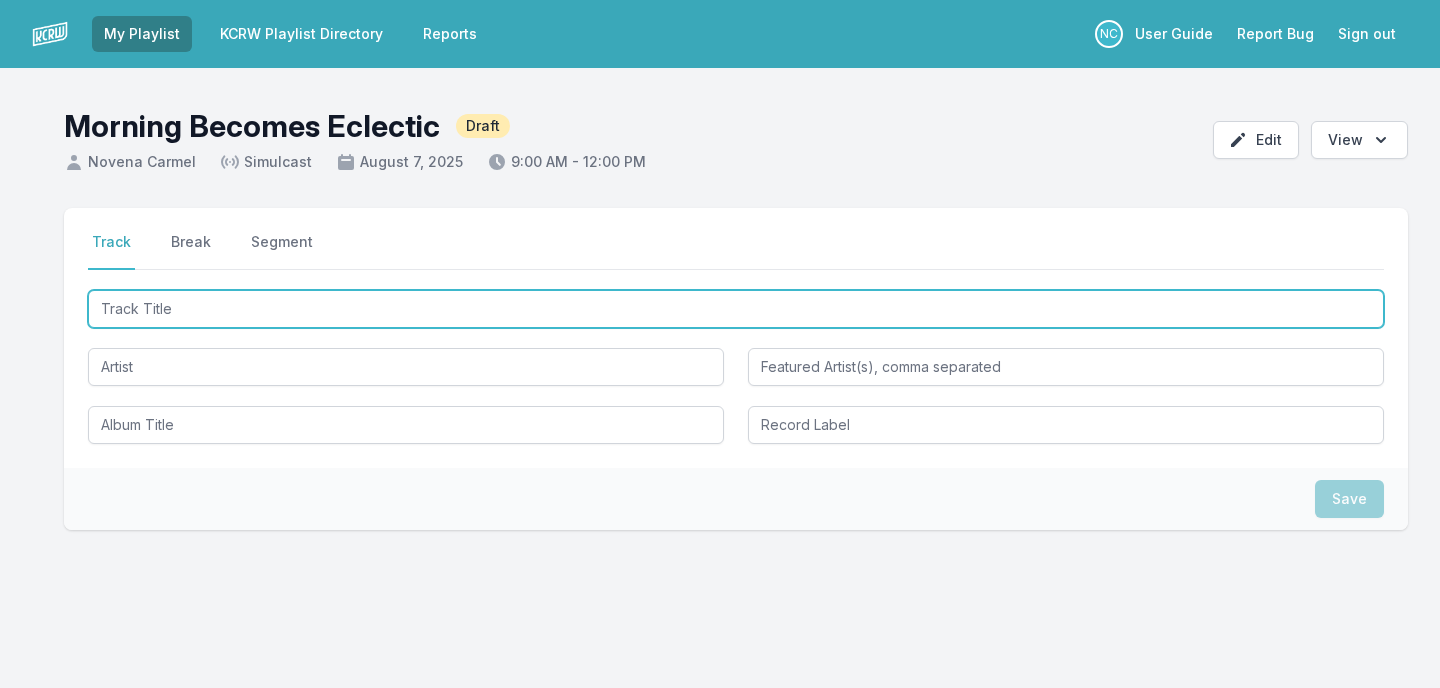 click at bounding box center (736, 309) 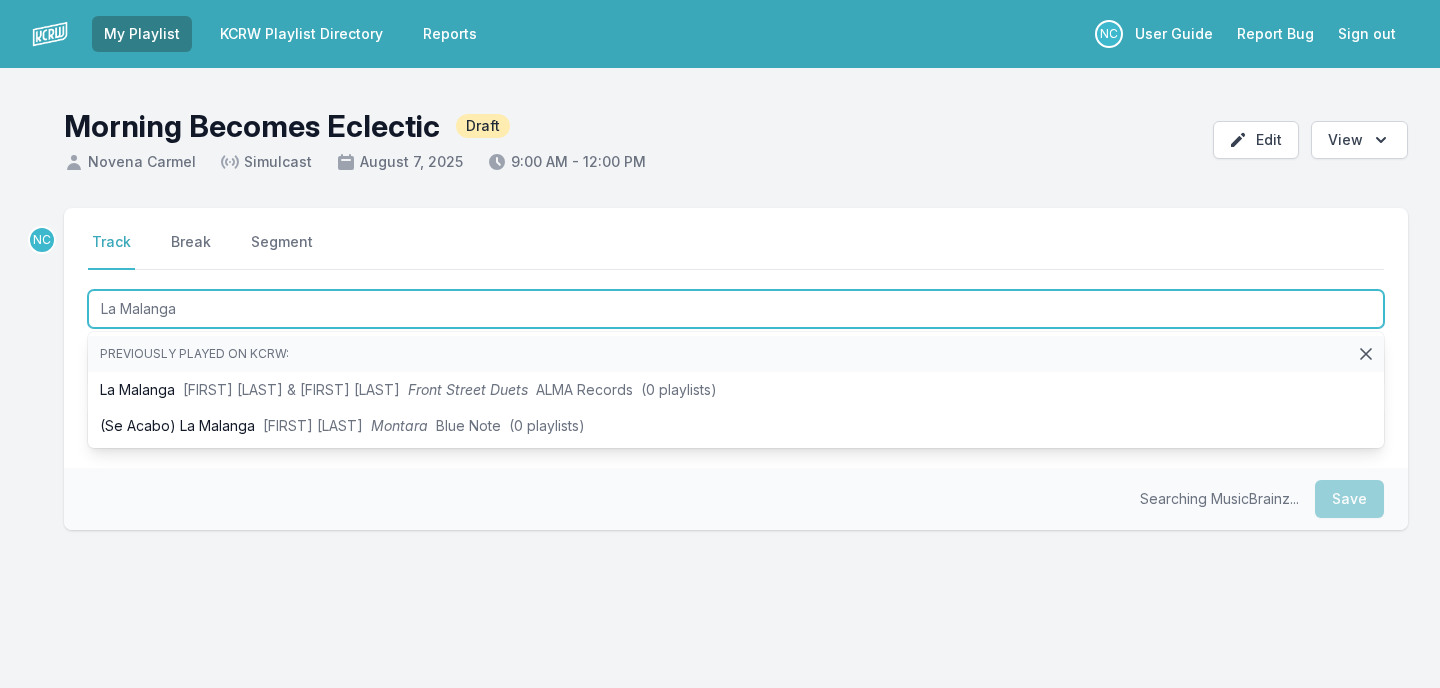 type on "La Malanga" 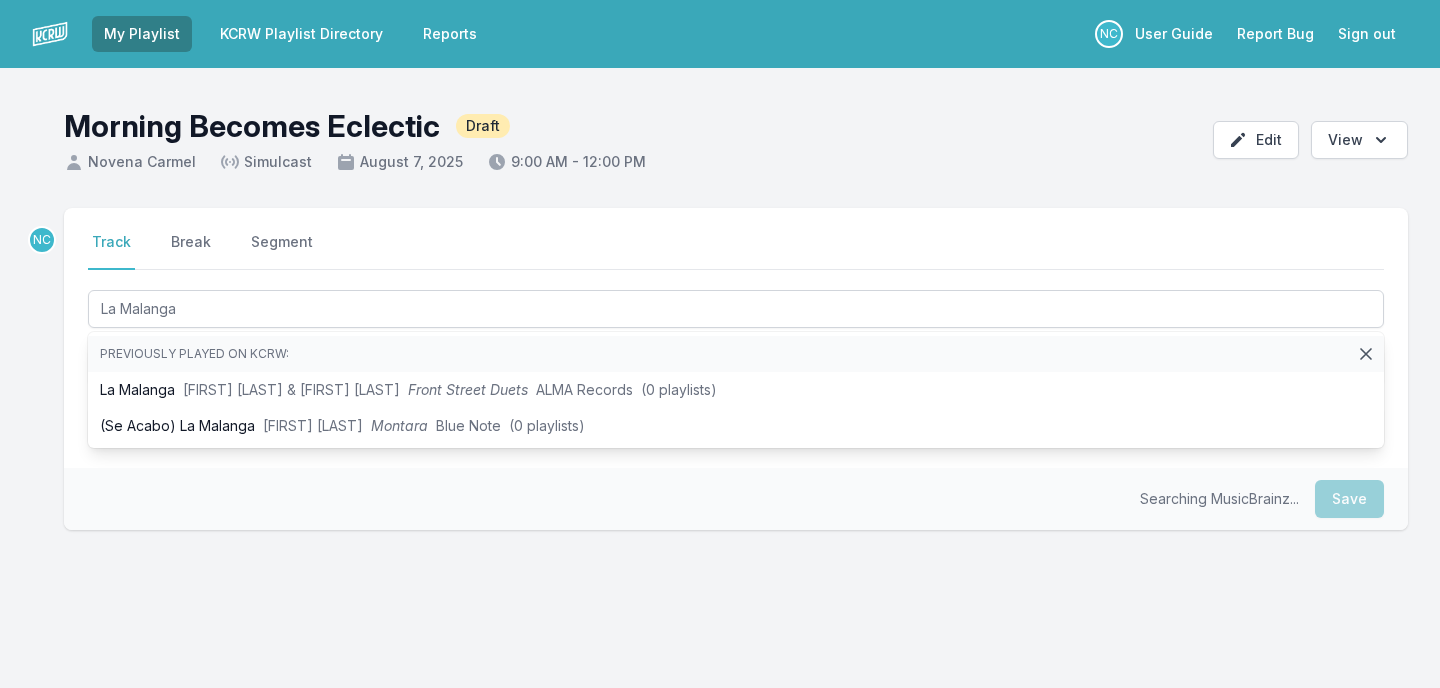 click on "NC Select a tab Track Break Segment Track Break Segment La Malanga Previously played on KCRW: La Malanga [FIRST] [LAST] & [FIRST] [LAST] Front Street Duets [LAST] Records (0 playlists) (Se Acabo) La Malanga [FIRST] [LAST] Montara [LAST] (0 playlists) Searching MusicBrainz... Save" at bounding box center [720, 465] 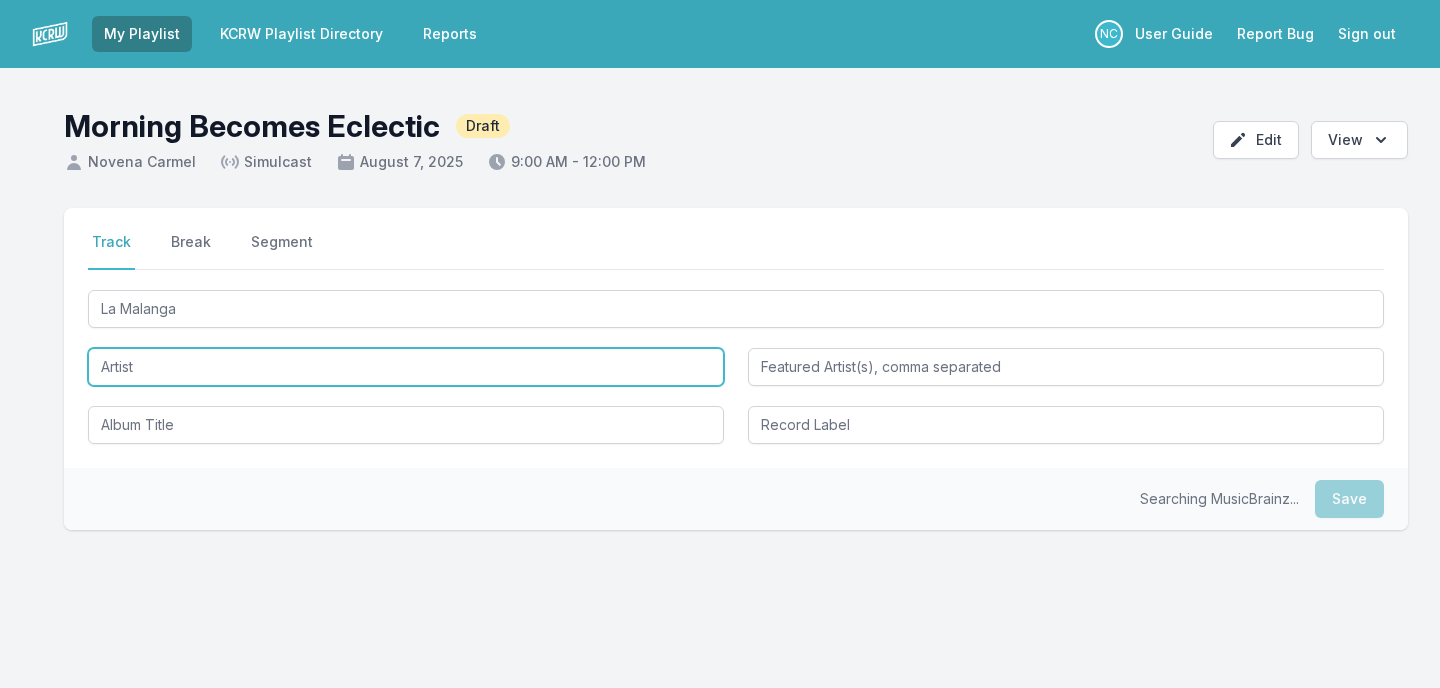click at bounding box center (406, 367) 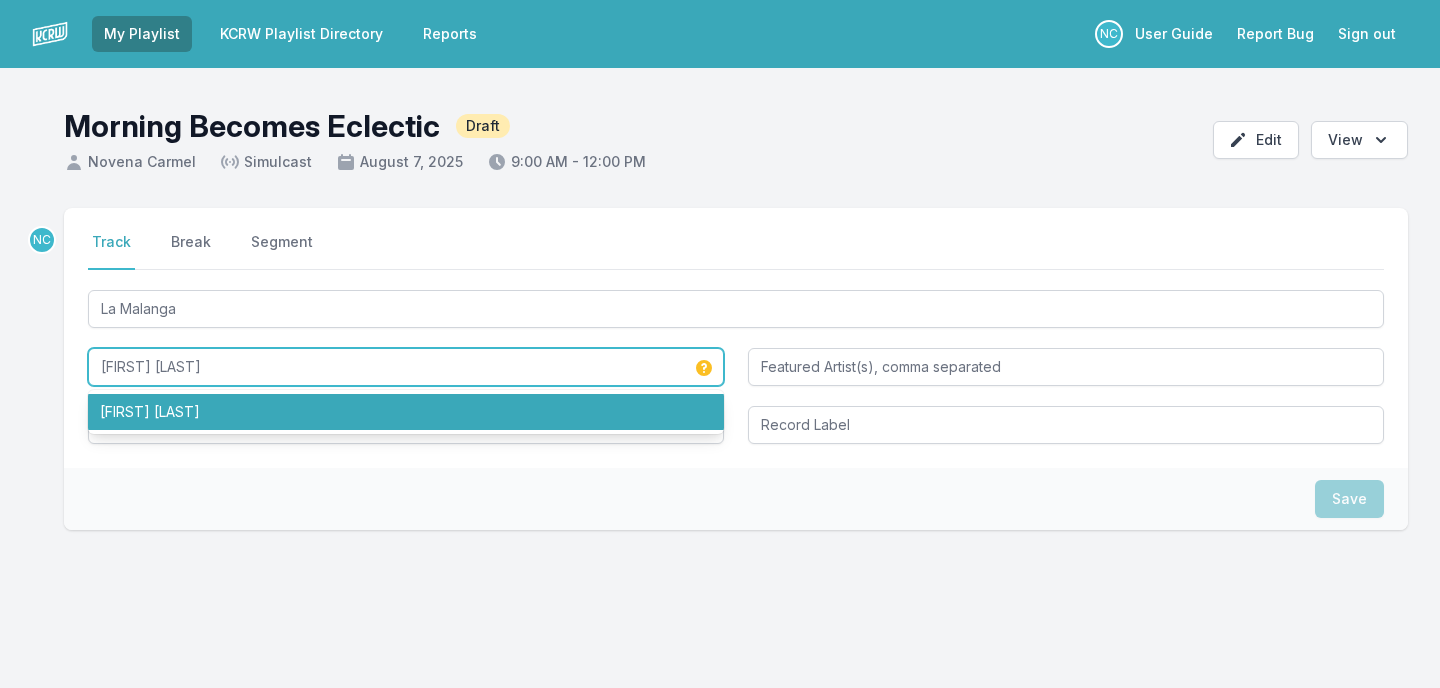 click on "[FIRST] [LAST]" at bounding box center [406, 412] 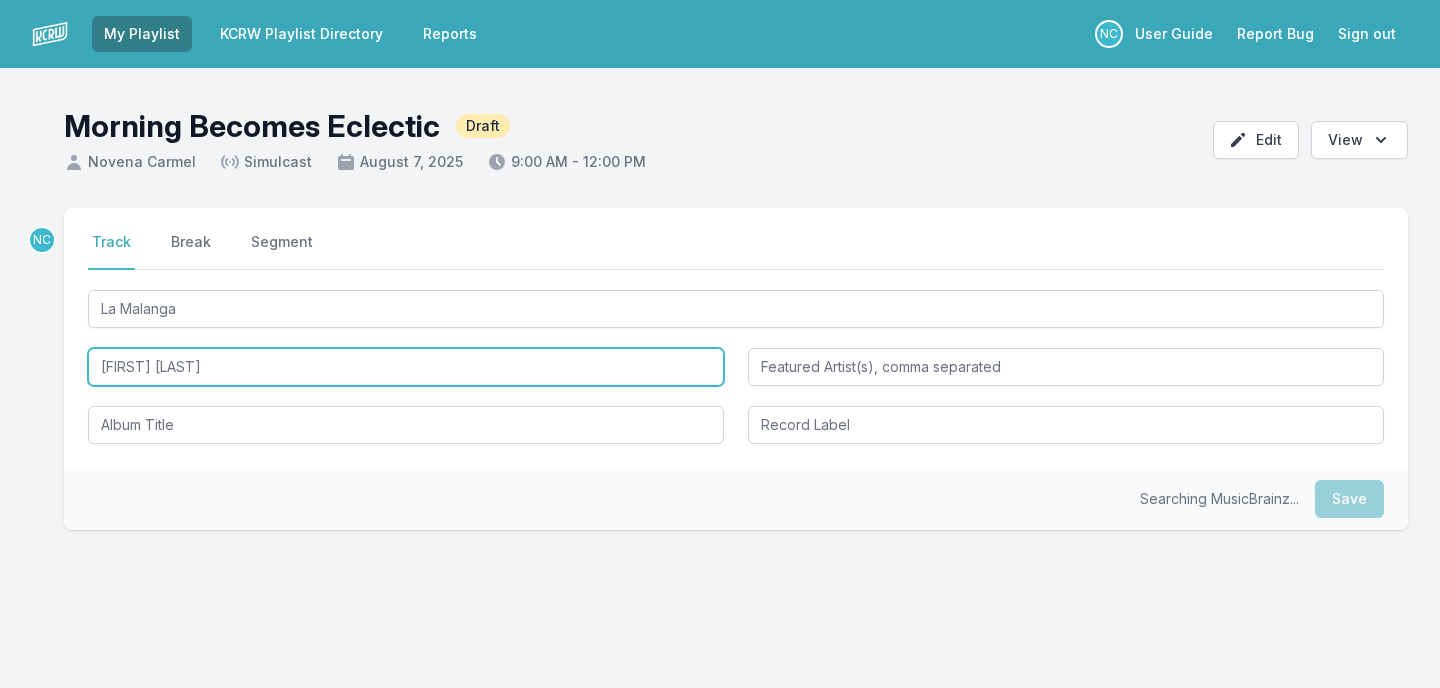 type on "[FIRST] [LAST]" 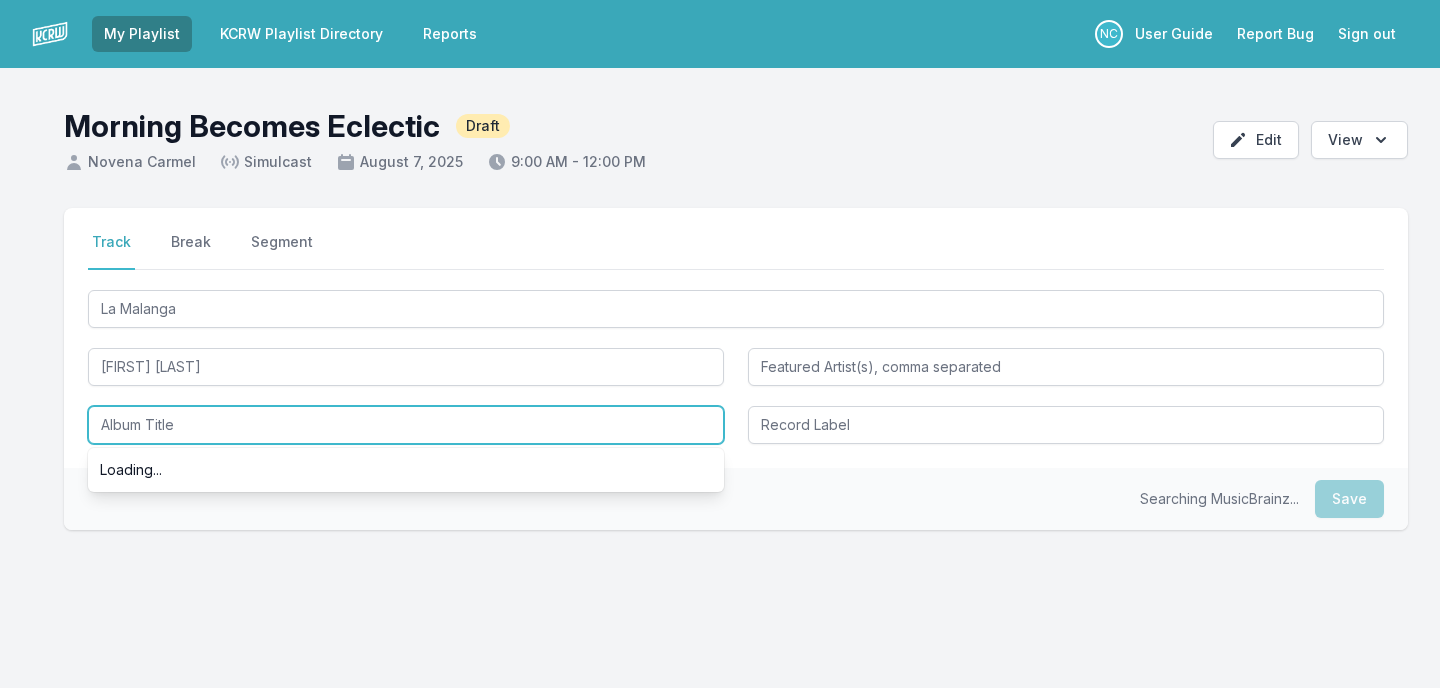 click at bounding box center [406, 425] 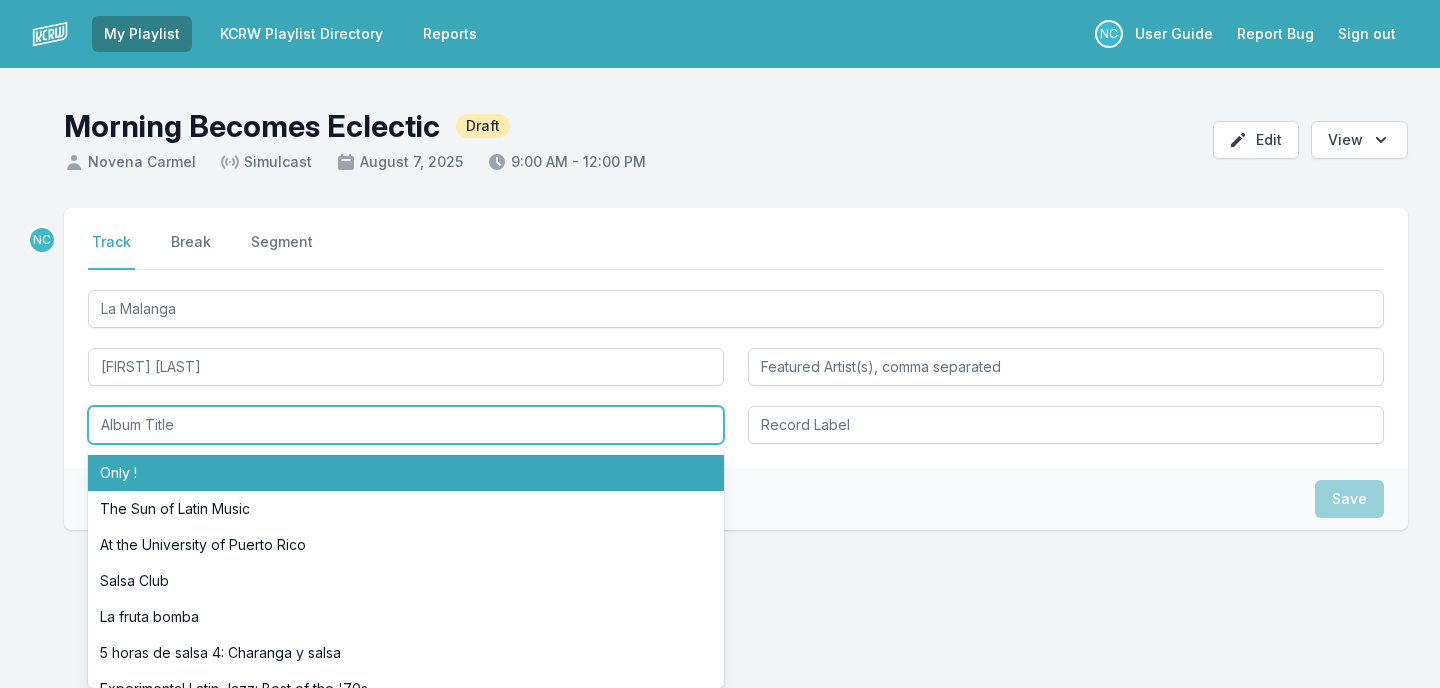 scroll, scrollTop: 128, scrollLeft: 0, axis: vertical 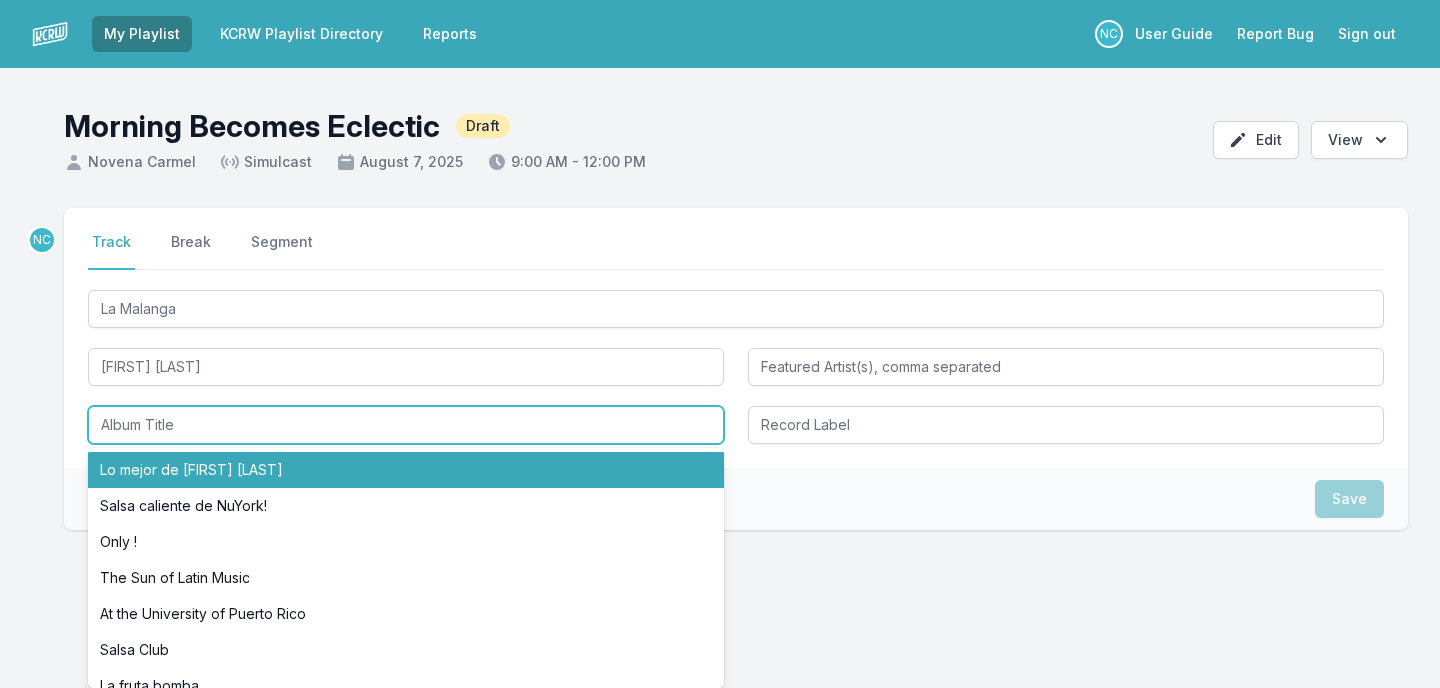 click at bounding box center [406, 425] 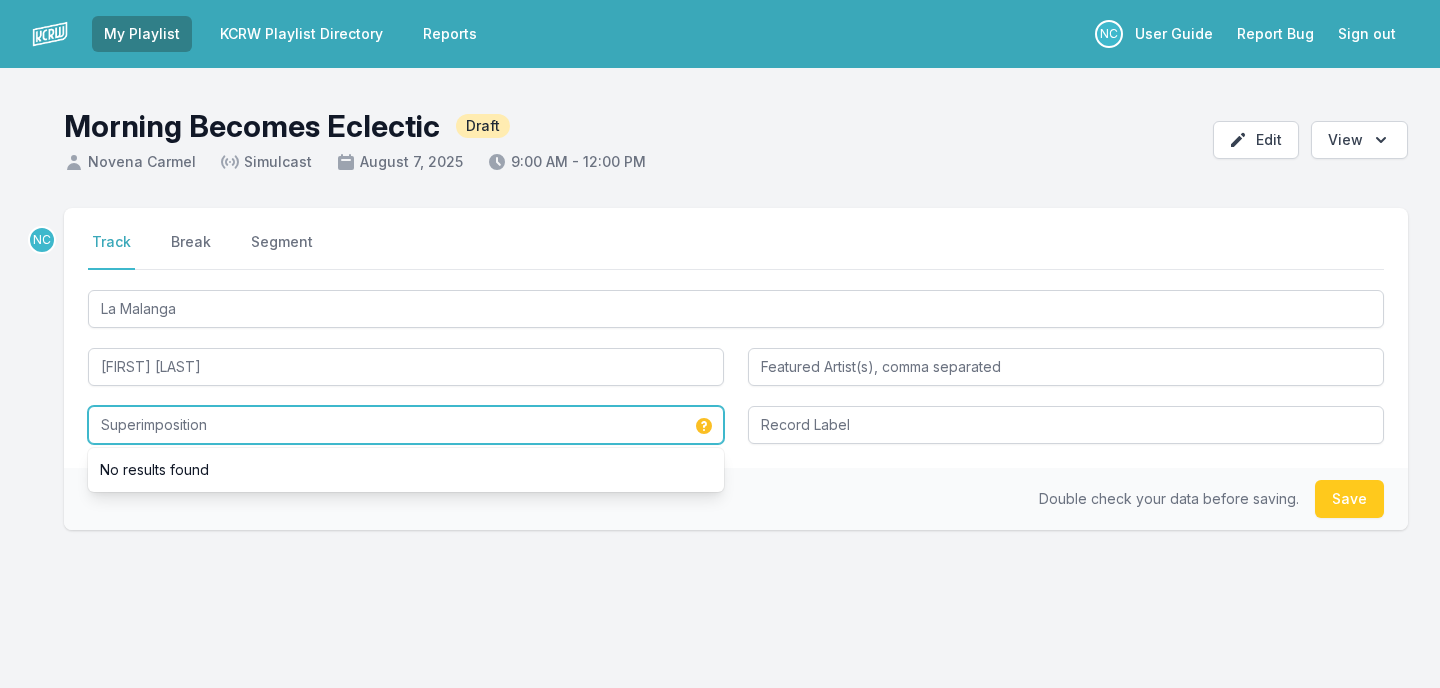 type on "Superimposition" 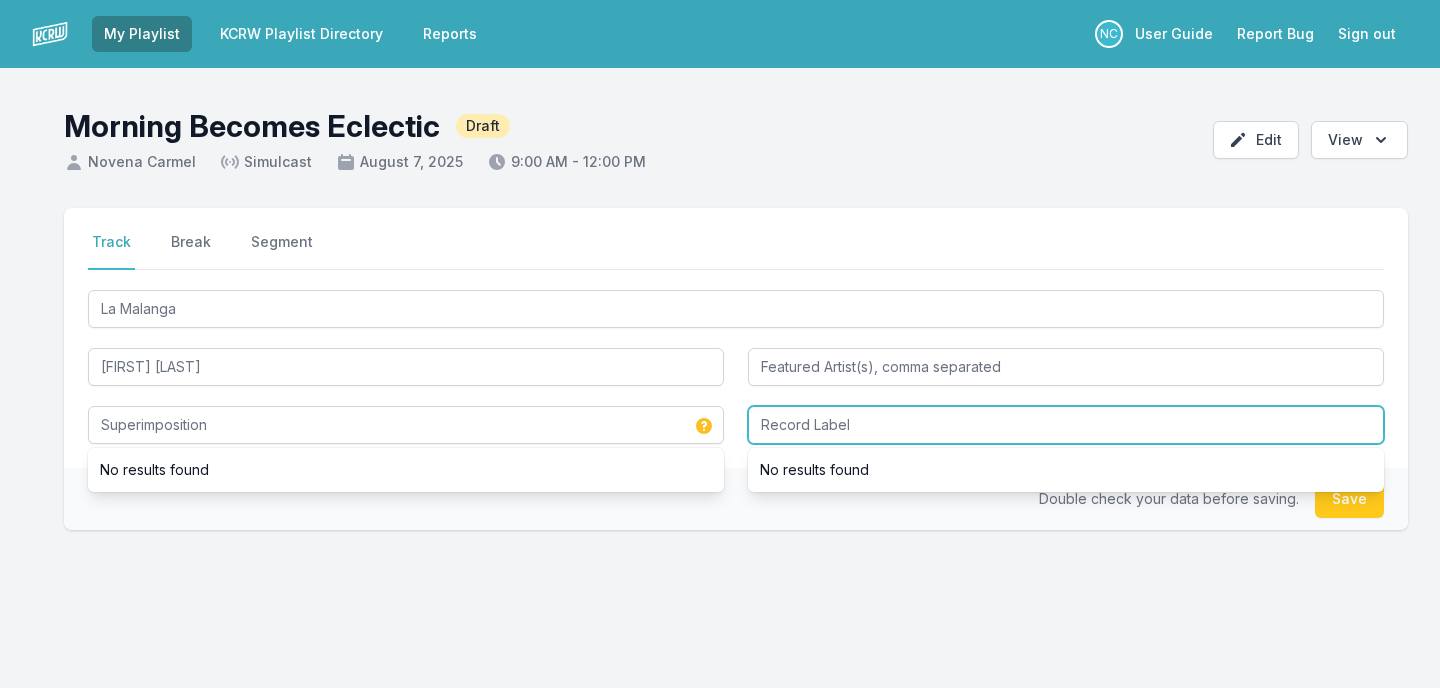 click at bounding box center [1066, 425] 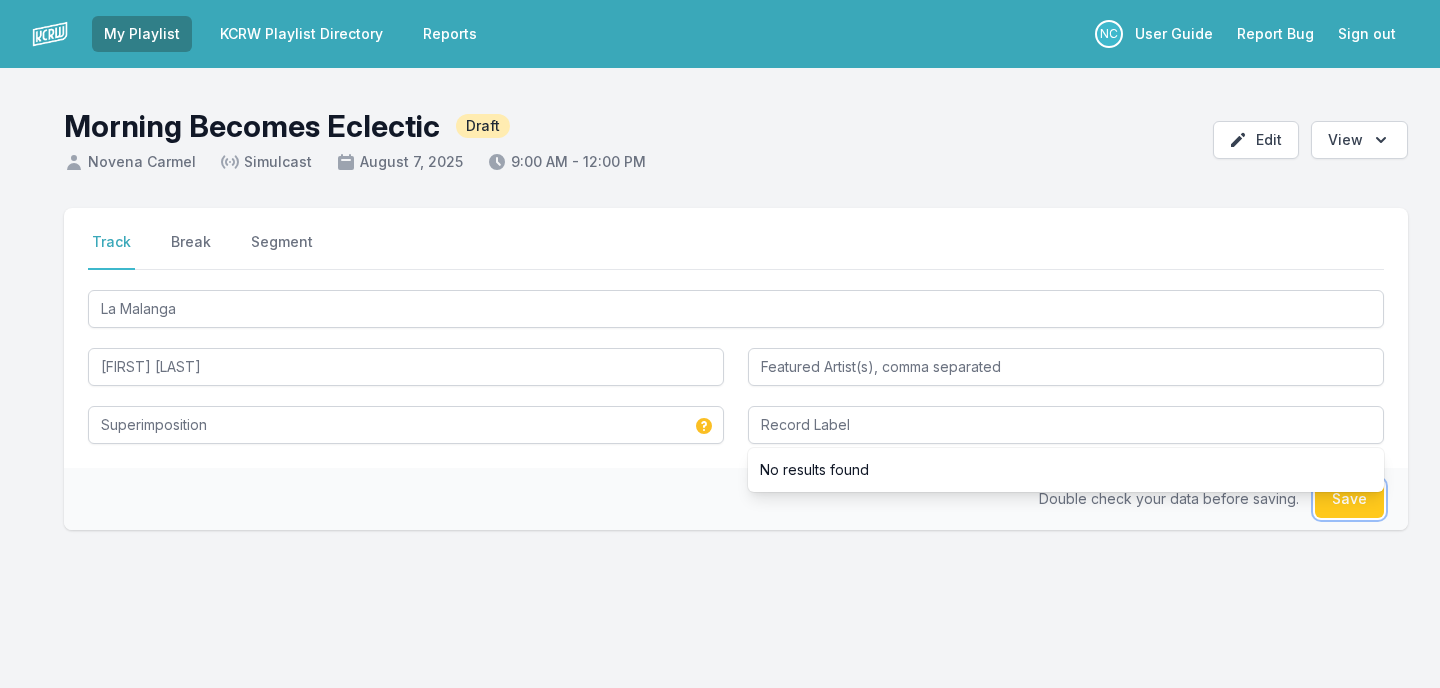 click on "Save" at bounding box center [1349, 499] 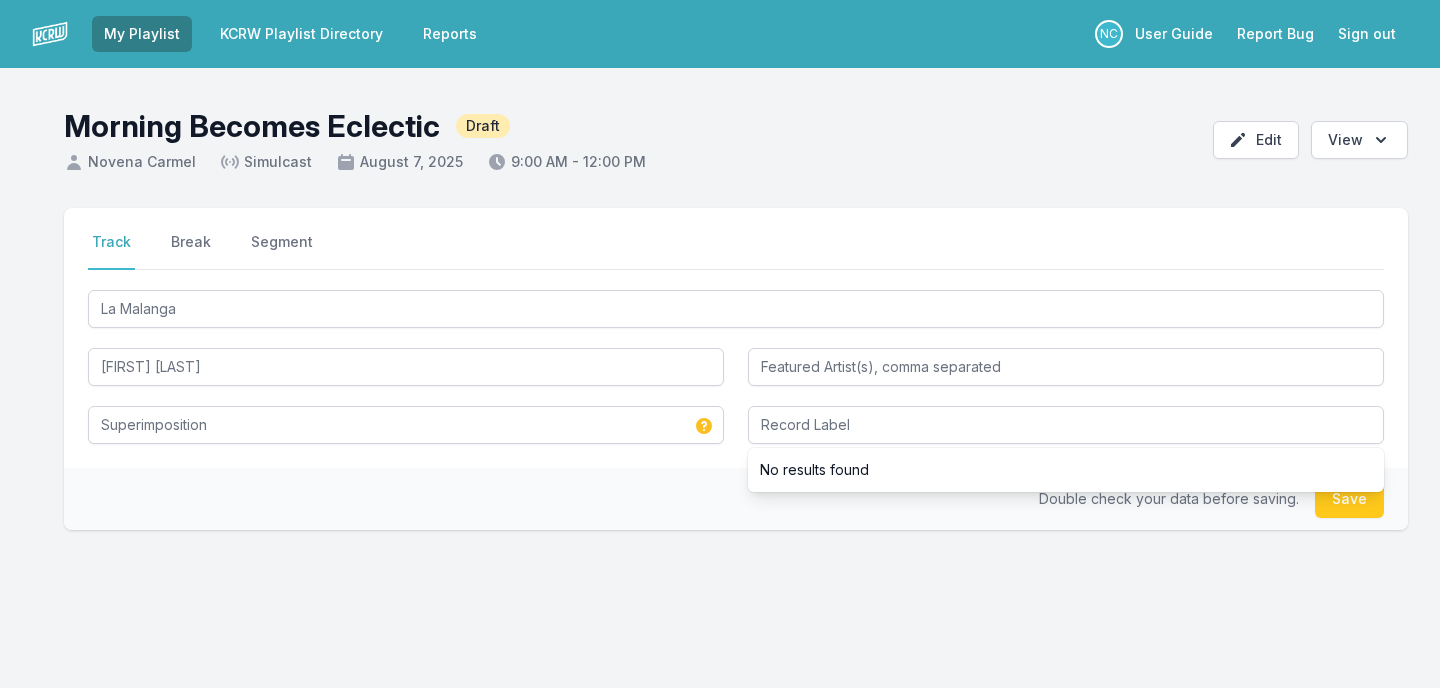 type 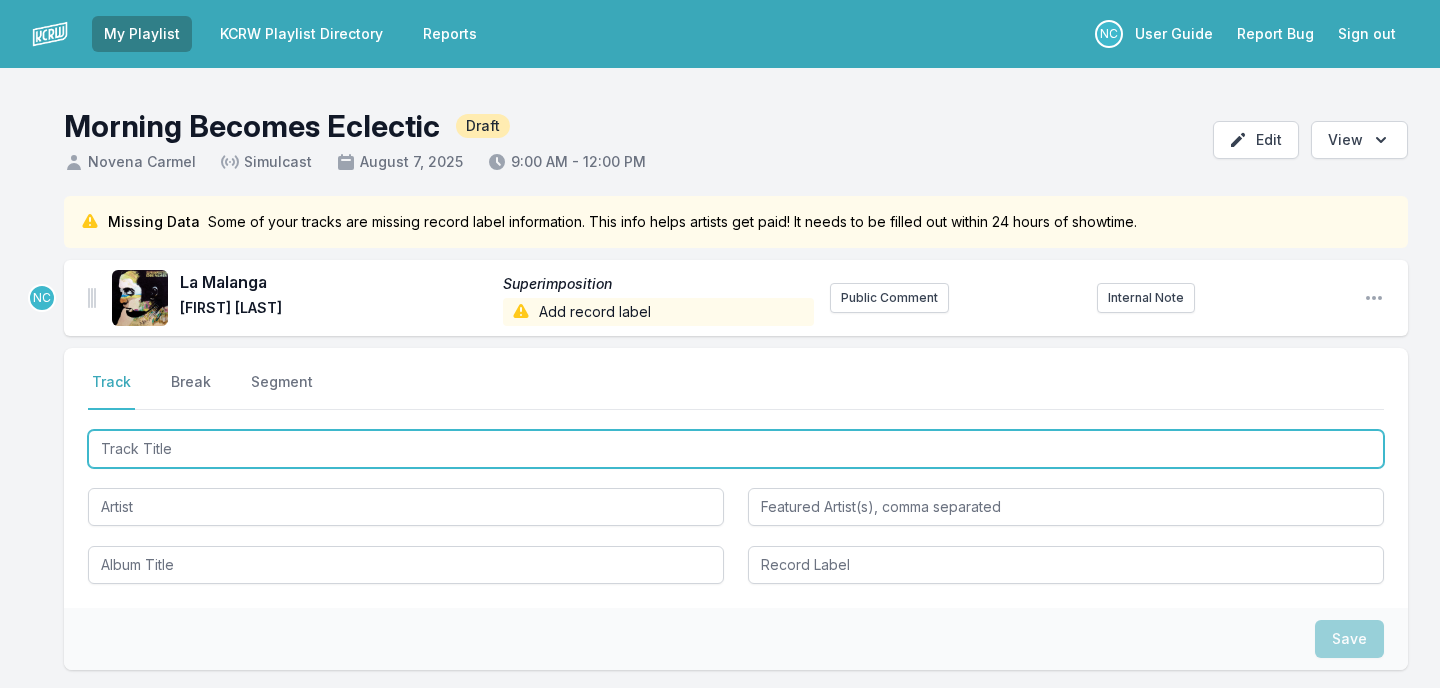 click at bounding box center (736, 449) 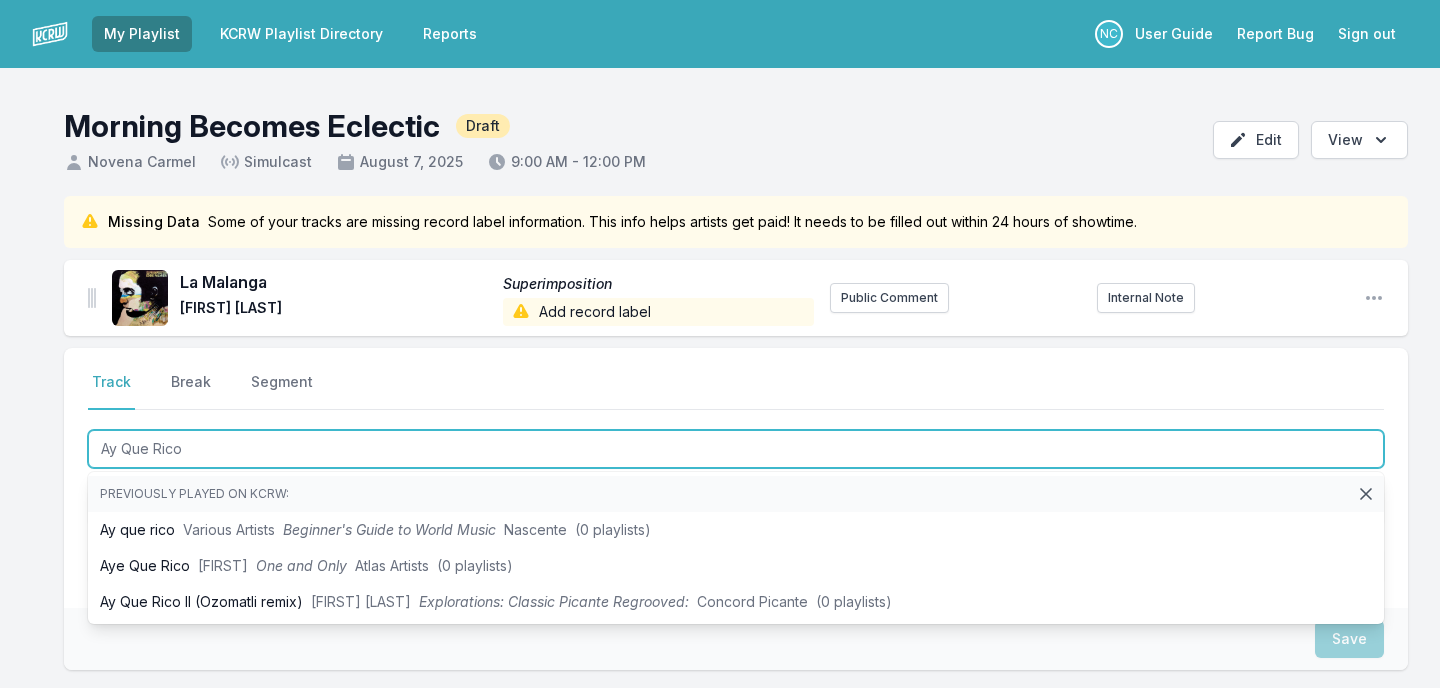 type on "Ay Que Rico" 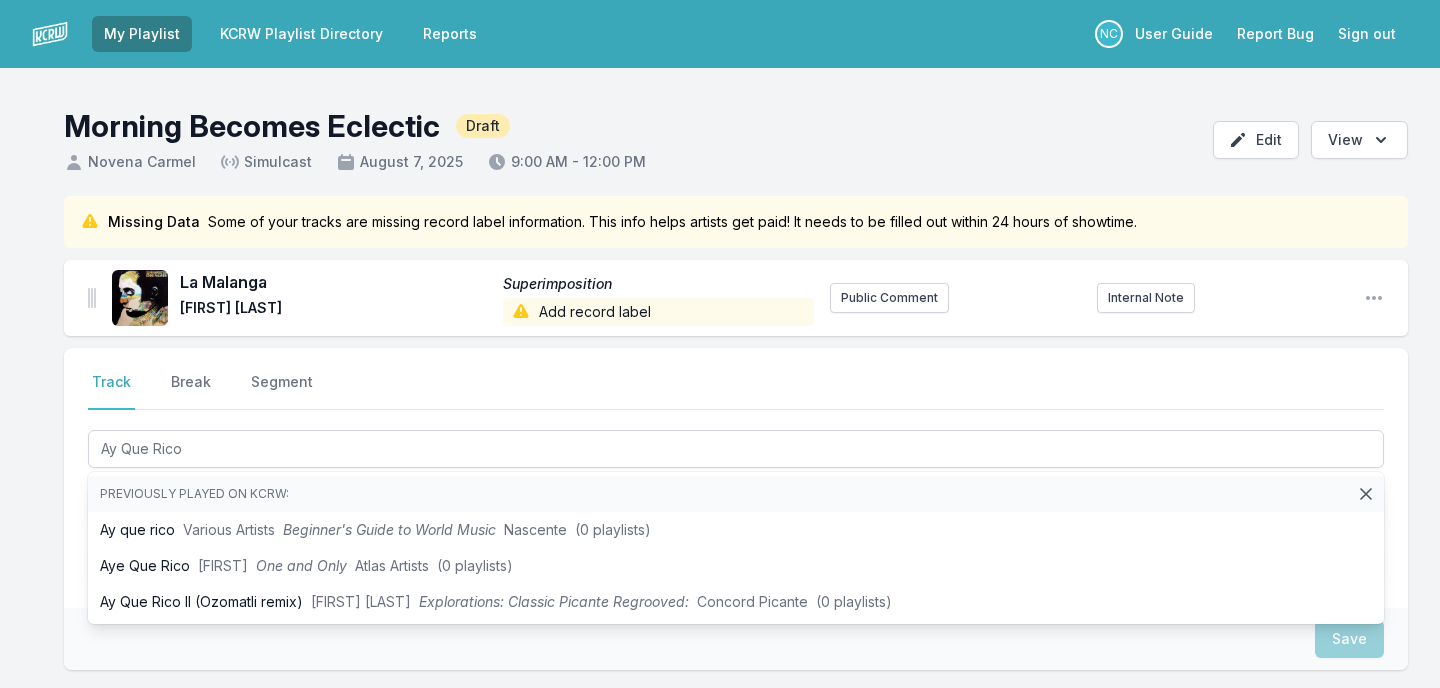 click on "Select a tab Track Break Segment Track Break Segment Ay Que Rico Previously played on KCRW: Ay que rico Various Artists Beginner's Guide to World Music Nascente (0 playlists) Aye Que Rico Gabriels One and Only Atlas Artists (0 playlists) Ay Que Rico II (Ozomatli remix) Eddie Palmieri Explorations: Classic Picante Regrooved: Concord Picante (0 playlists)" at bounding box center [736, 478] 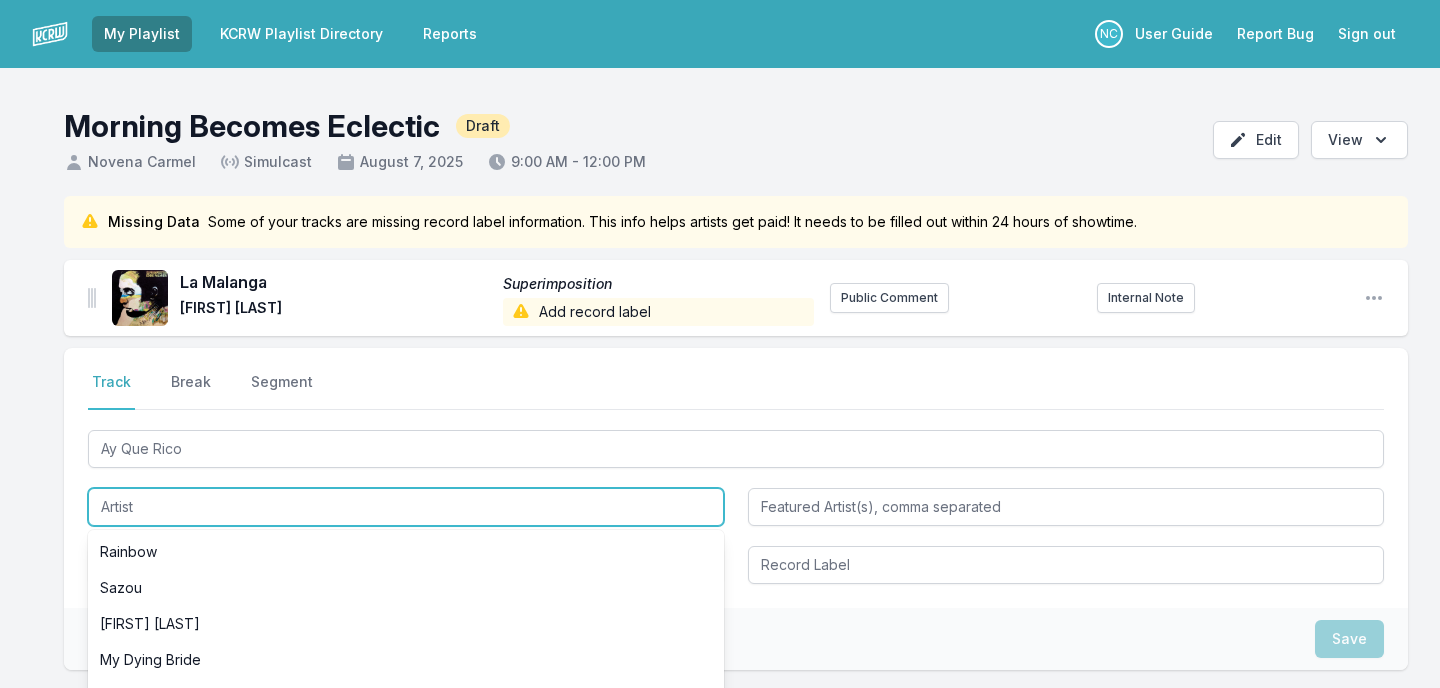 click at bounding box center [406, 507] 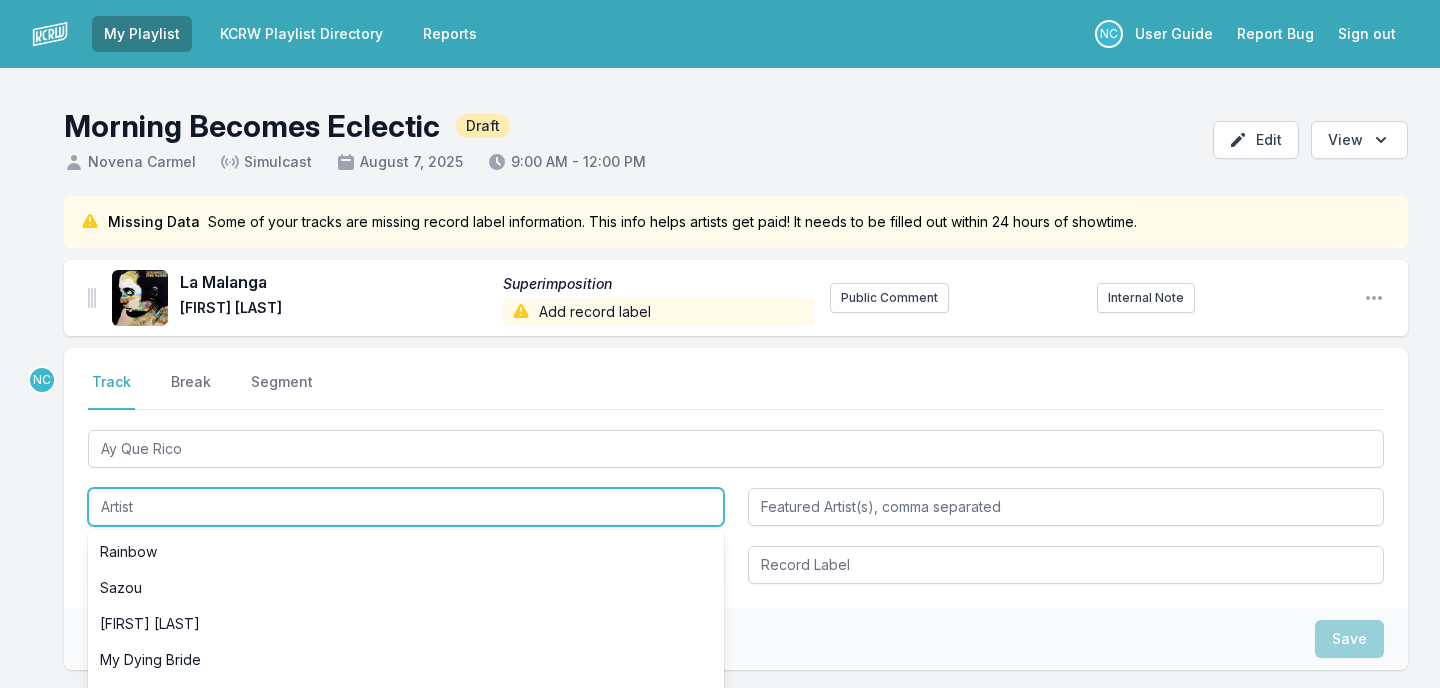 click at bounding box center [406, 507] 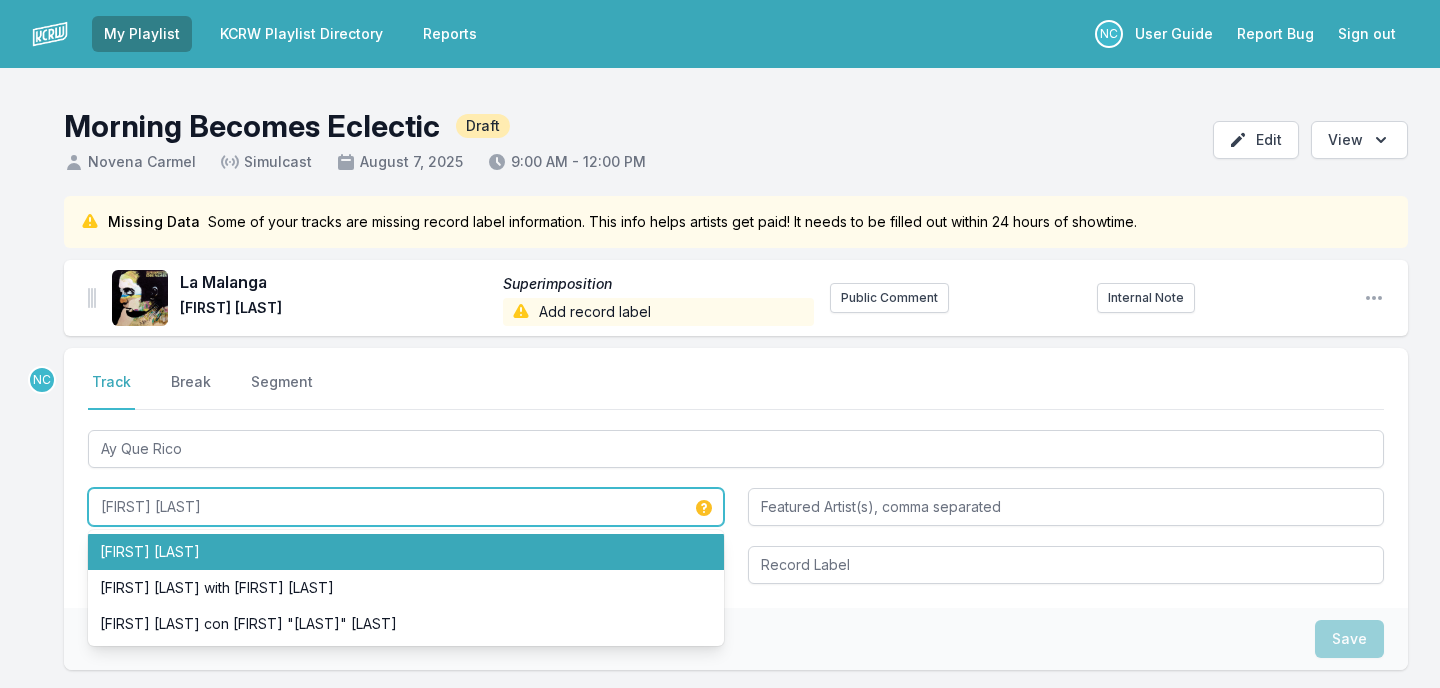 click on "Eddie Palmieri" at bounding box center (406, 552) 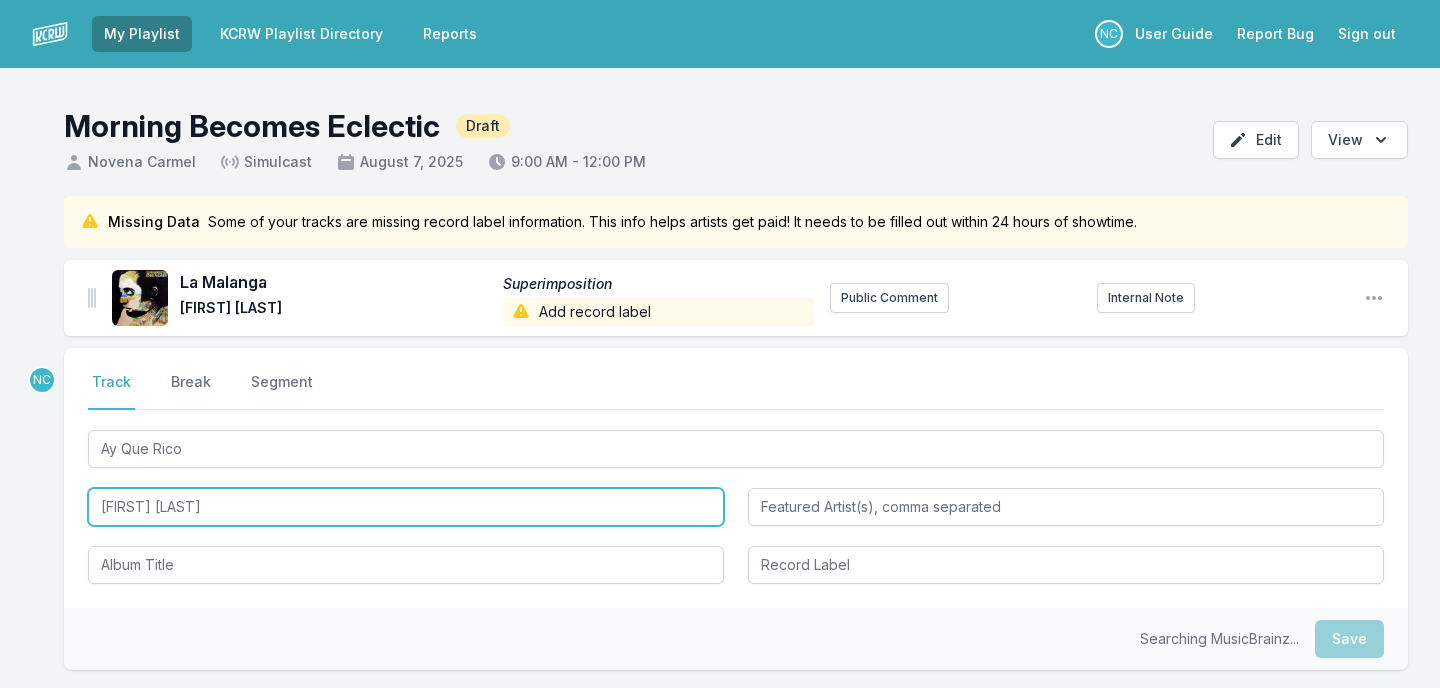 type on "Eddie Palmieri" 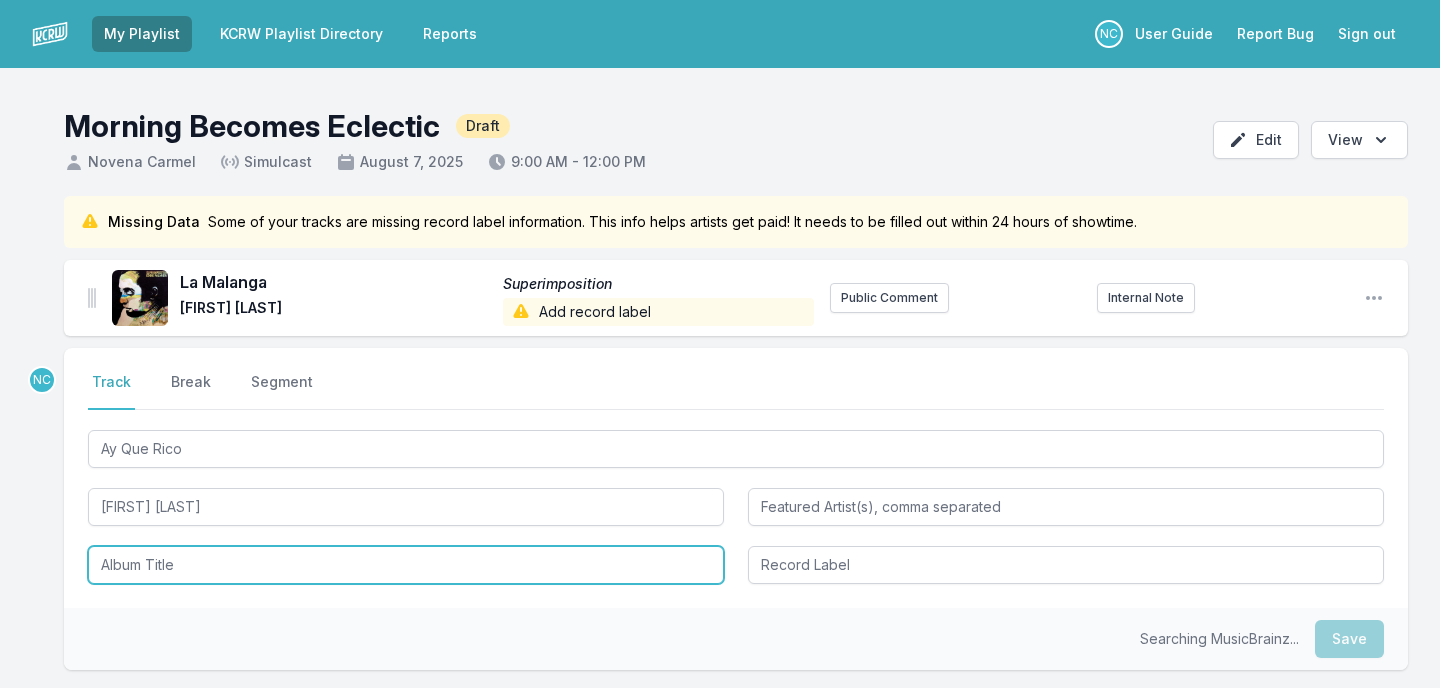 click at bounding box center [406, 565] 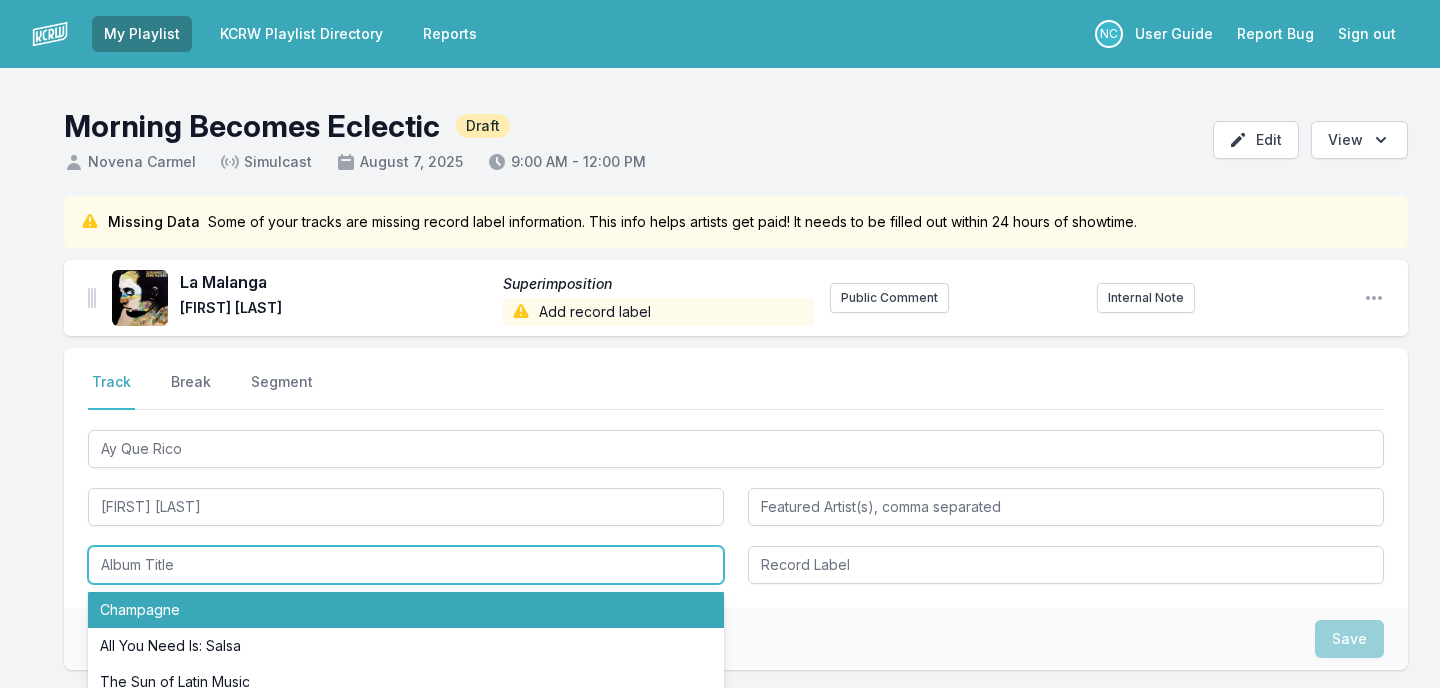 click on "Champagne" at bounding box center (406, 610) 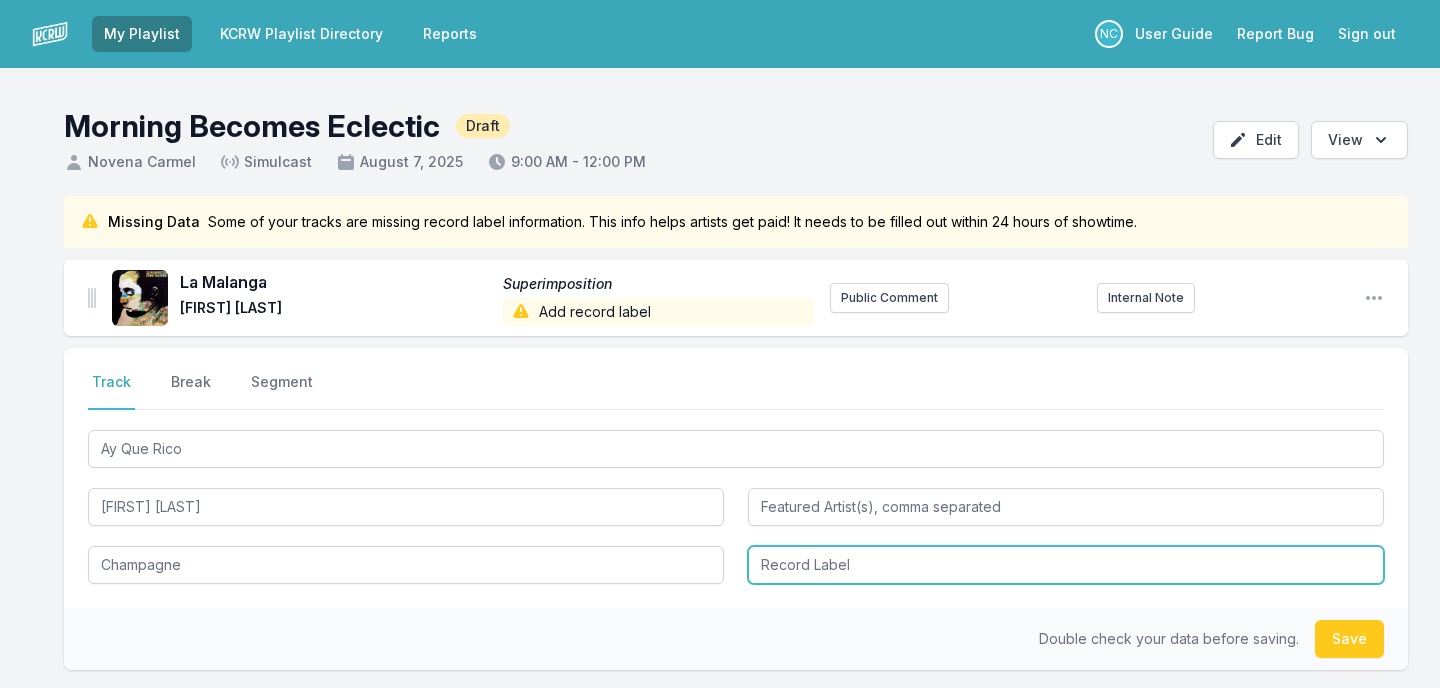 click at bounding box center (1066, 565) 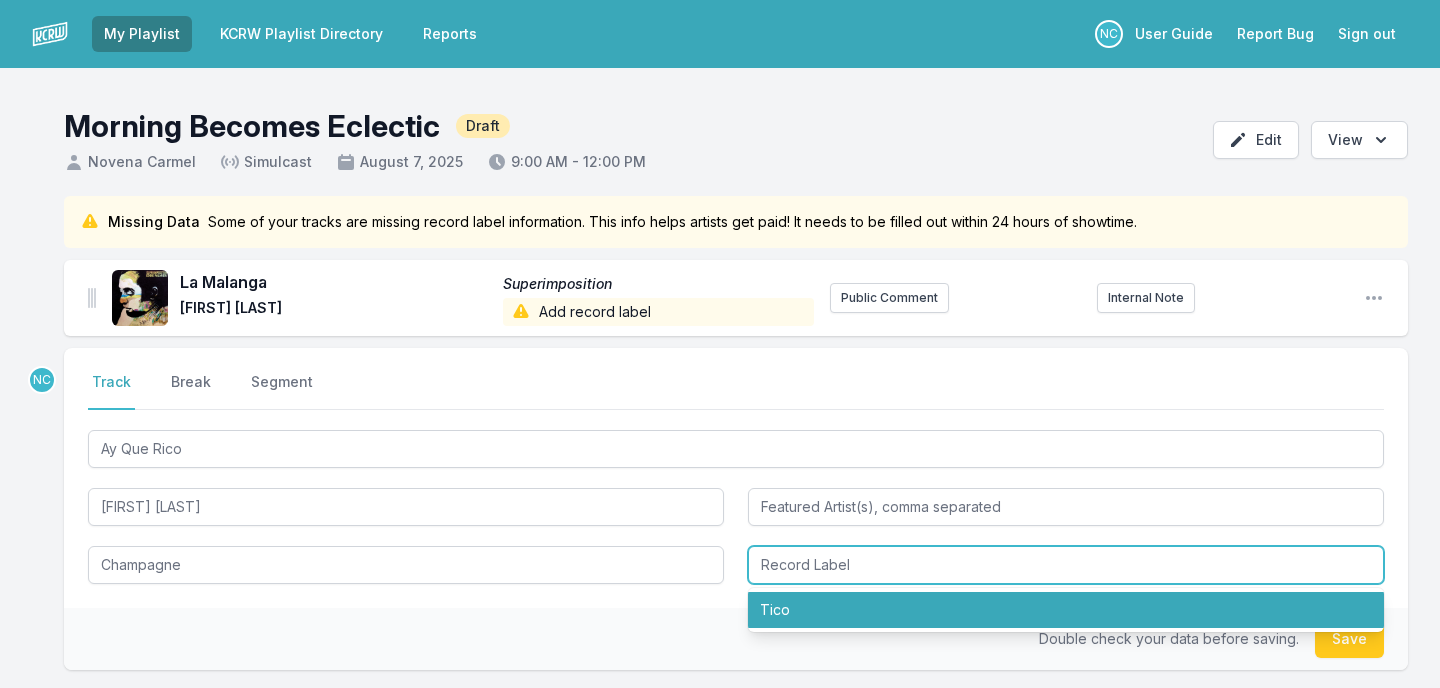 click on "Tico" at bounding box center [1066, 610] 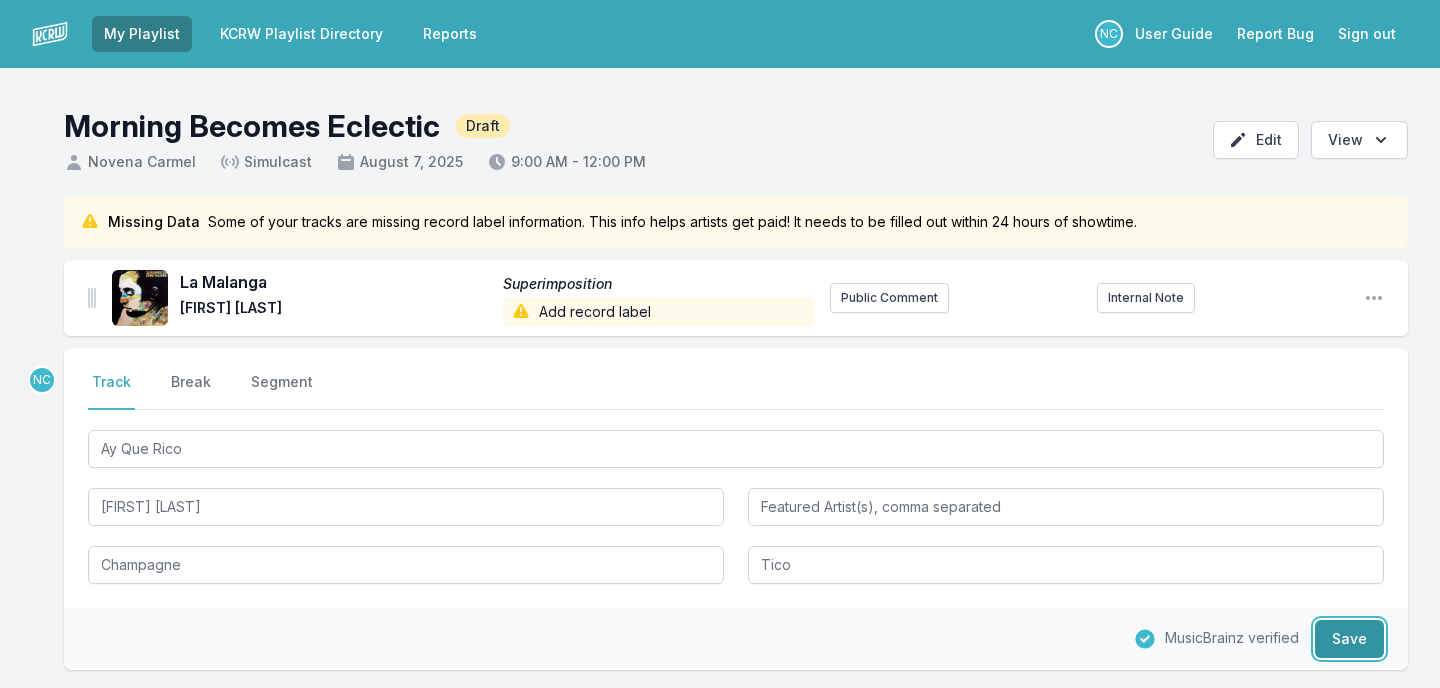 click on "Save" at bounding box center (1349, 639) 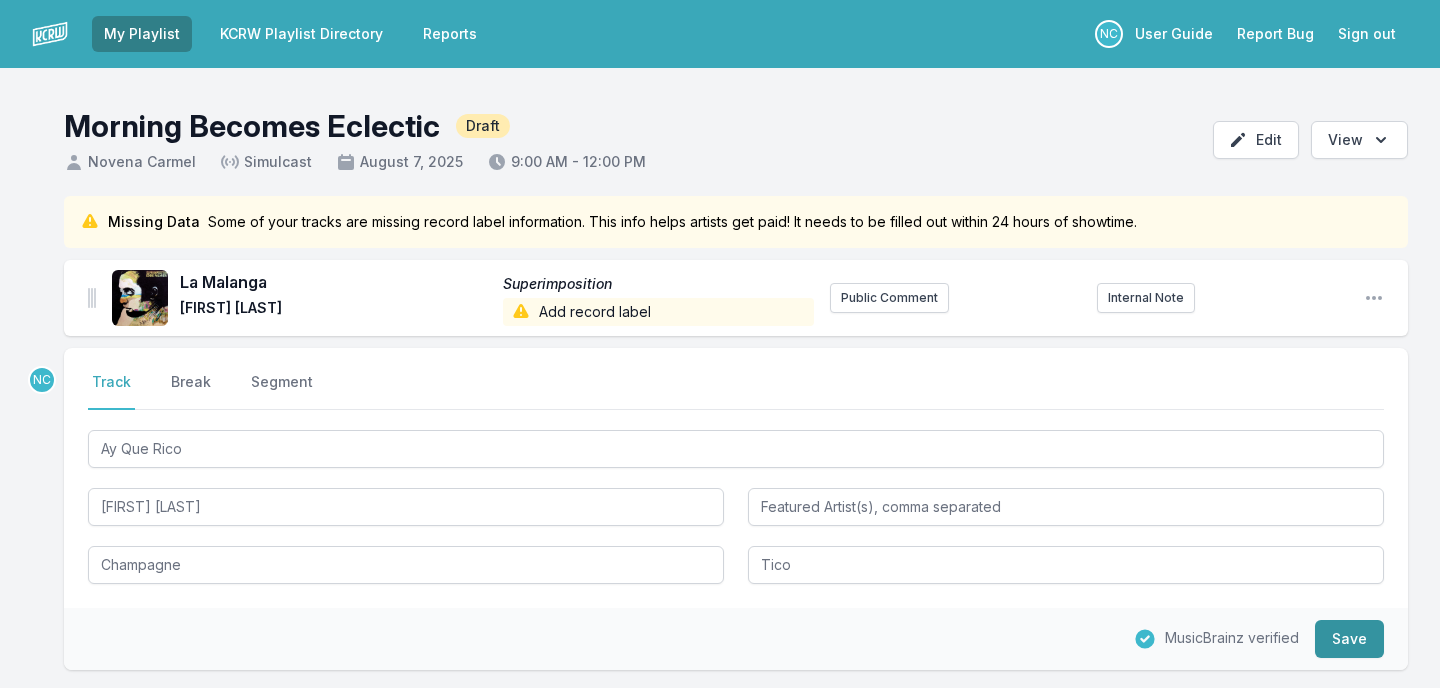 type 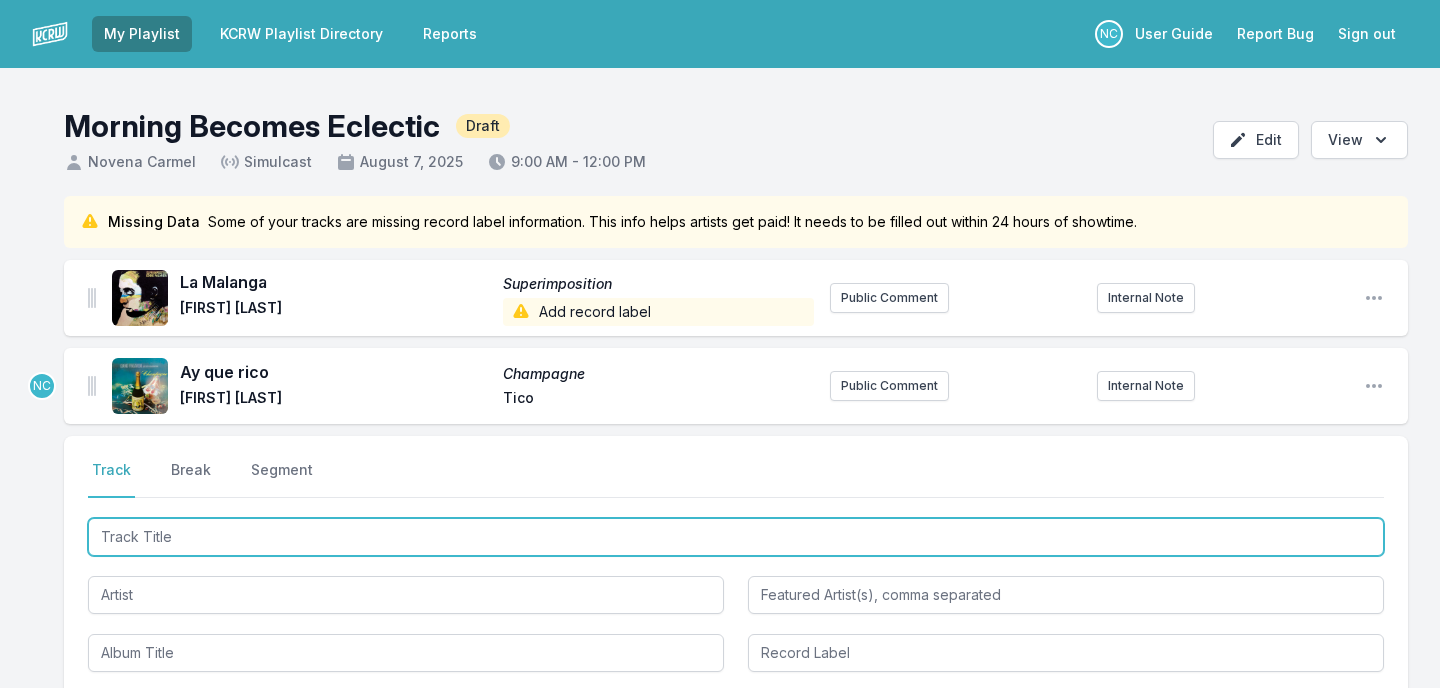 click at bounding box center [736, 537] 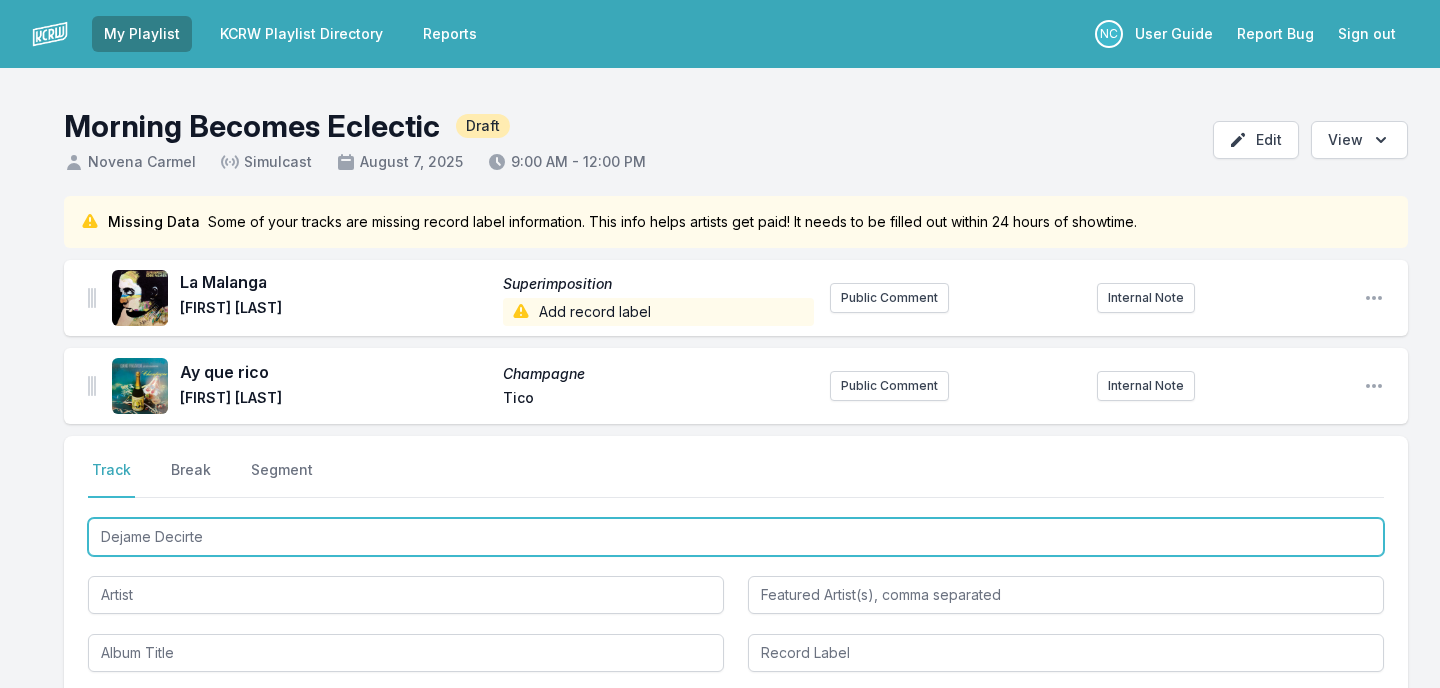 type on "Dejame Decirte" 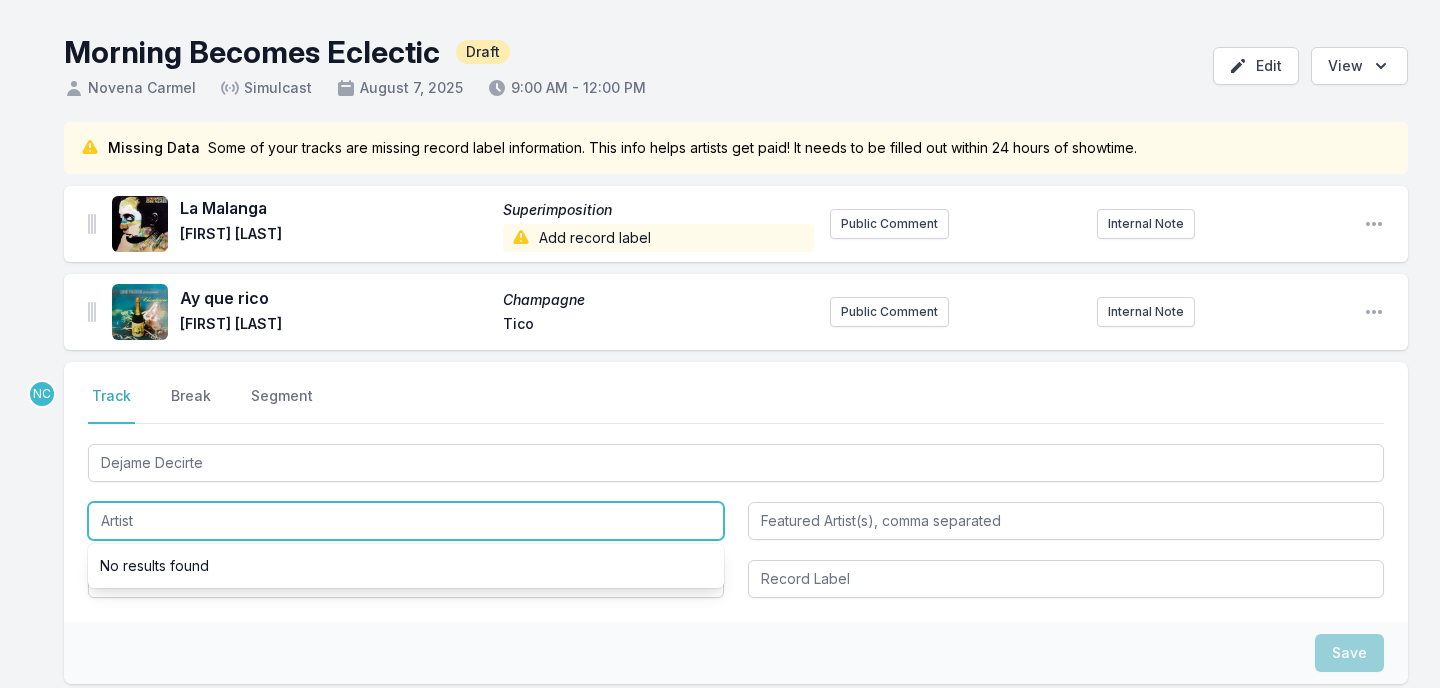scroll, scrollTop: 88, scrollLeft: 0, axis: vertical 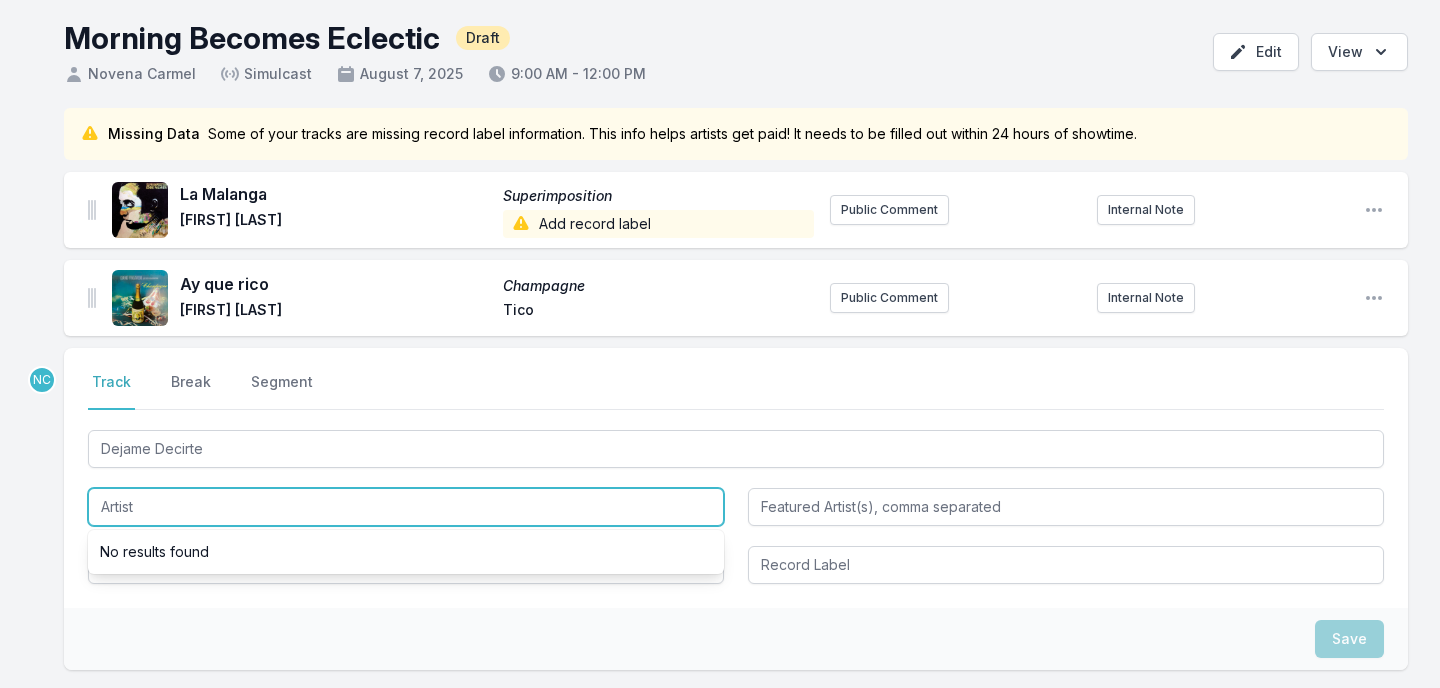 click at bounding box center [406, 507] 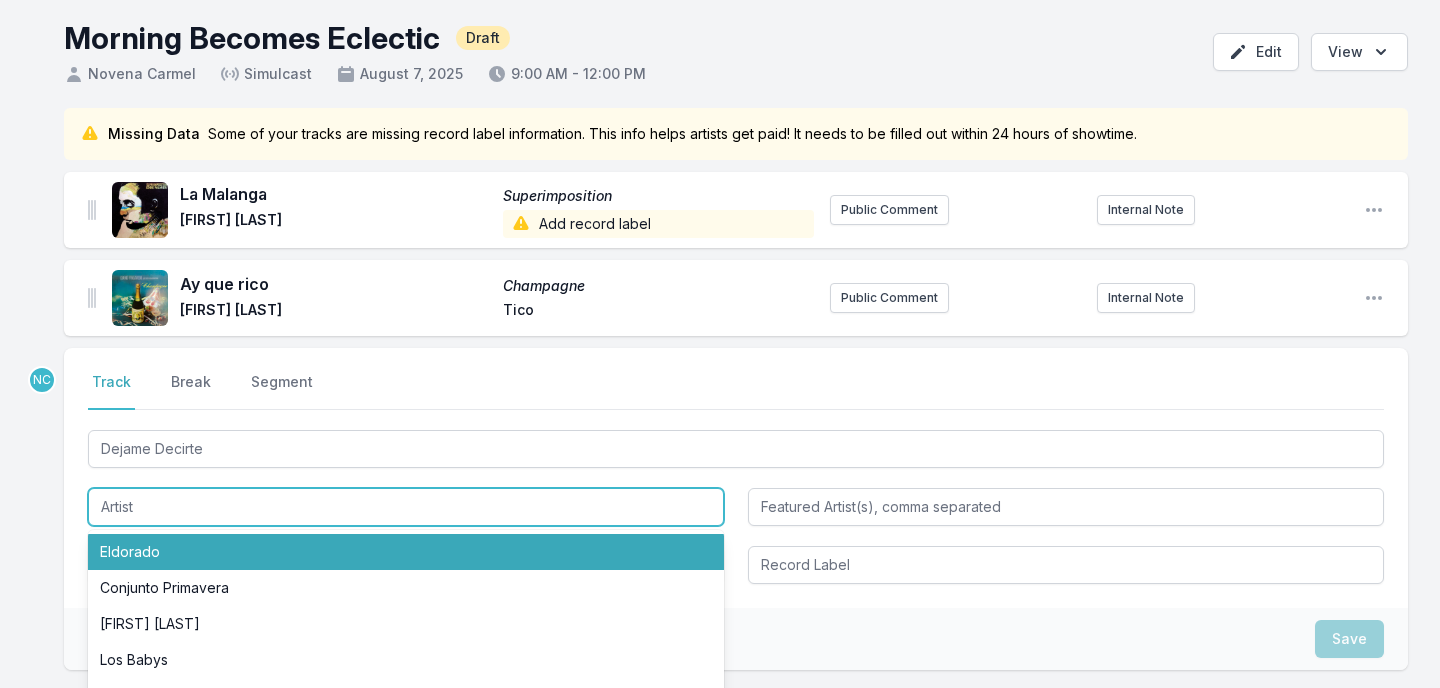 click at bounding box center (406, 507) 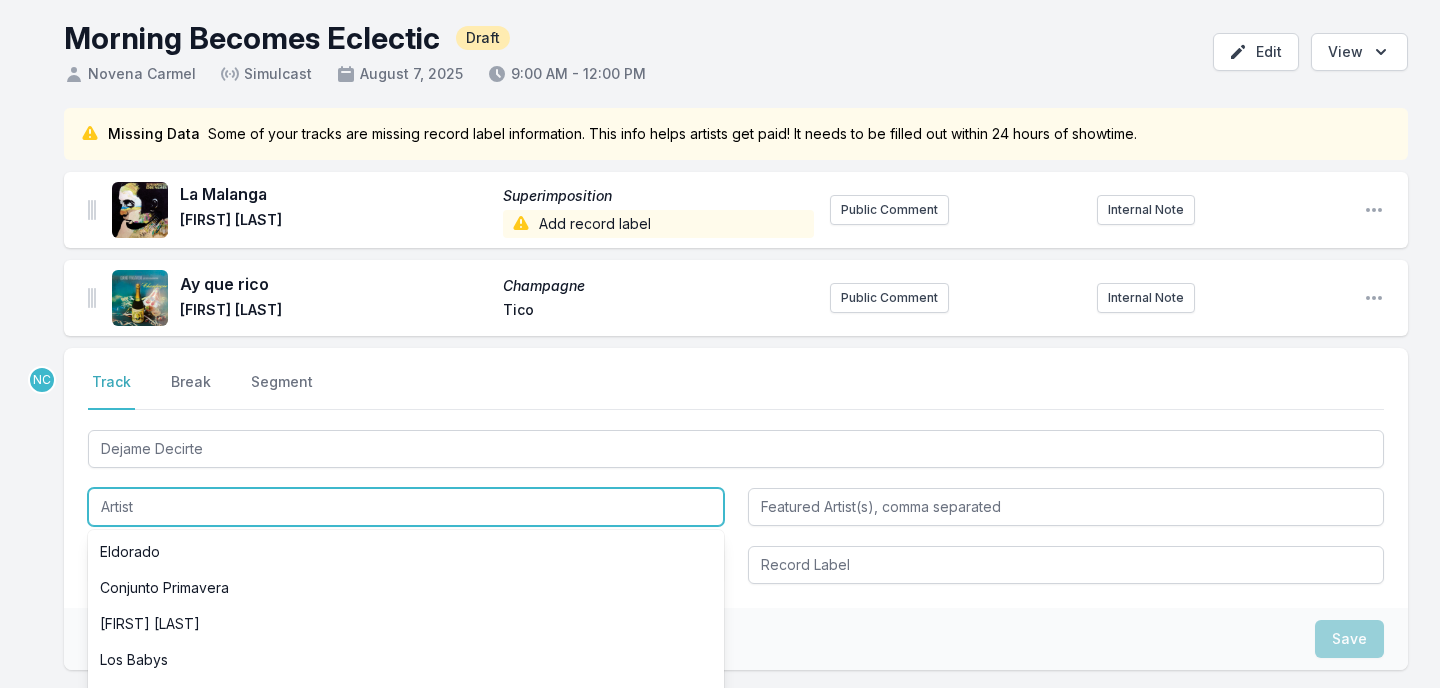 click at bounding box center [406, 507] 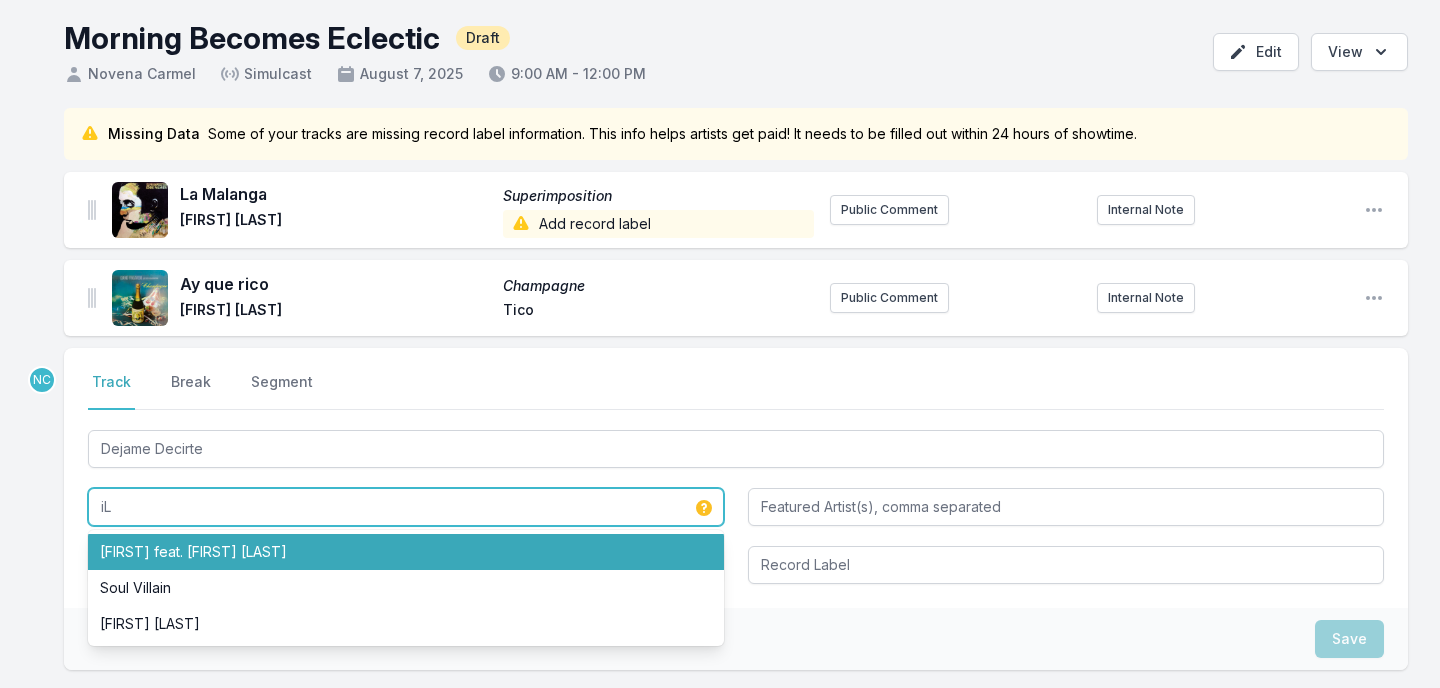 click on "iLe feat. Eddie Palmieri" at bounding box center [406, 552] 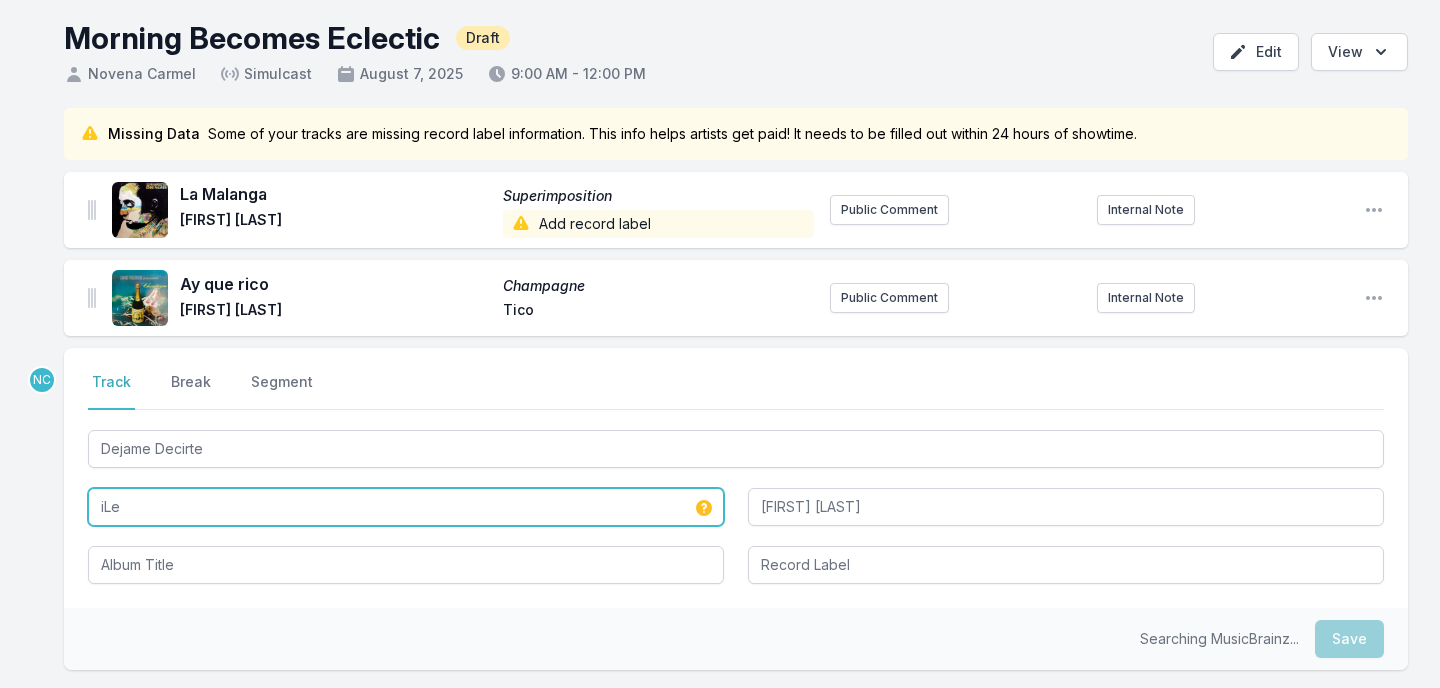 type on "iLe" 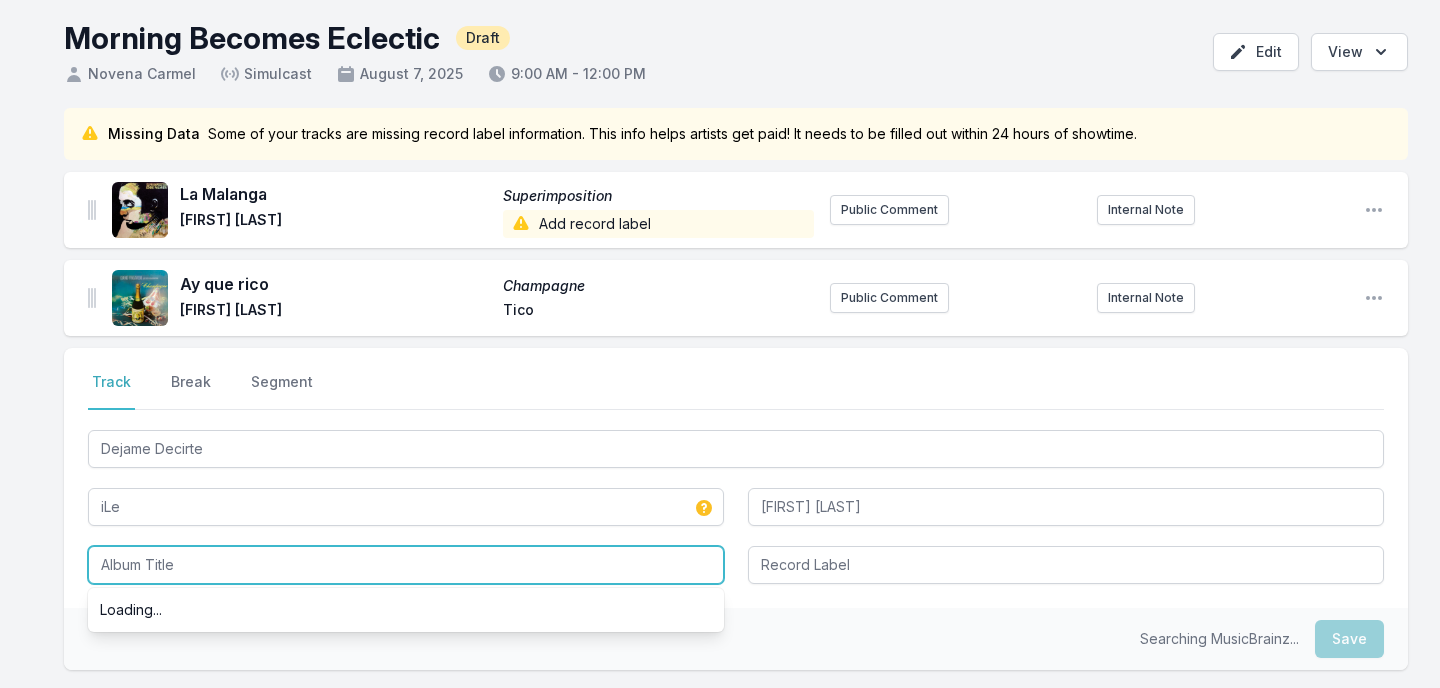 click at bounding box center (406, 565) 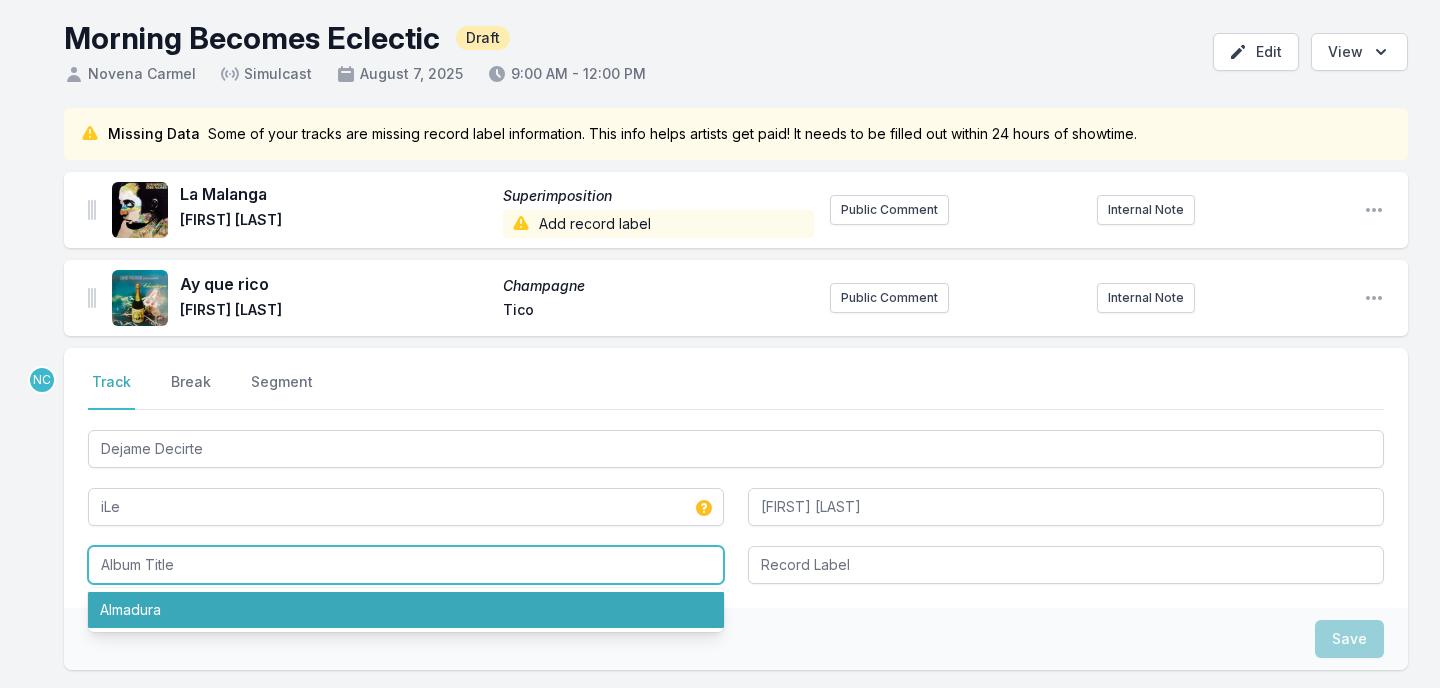 click on "Almadura" at bounding box center (406, 610) 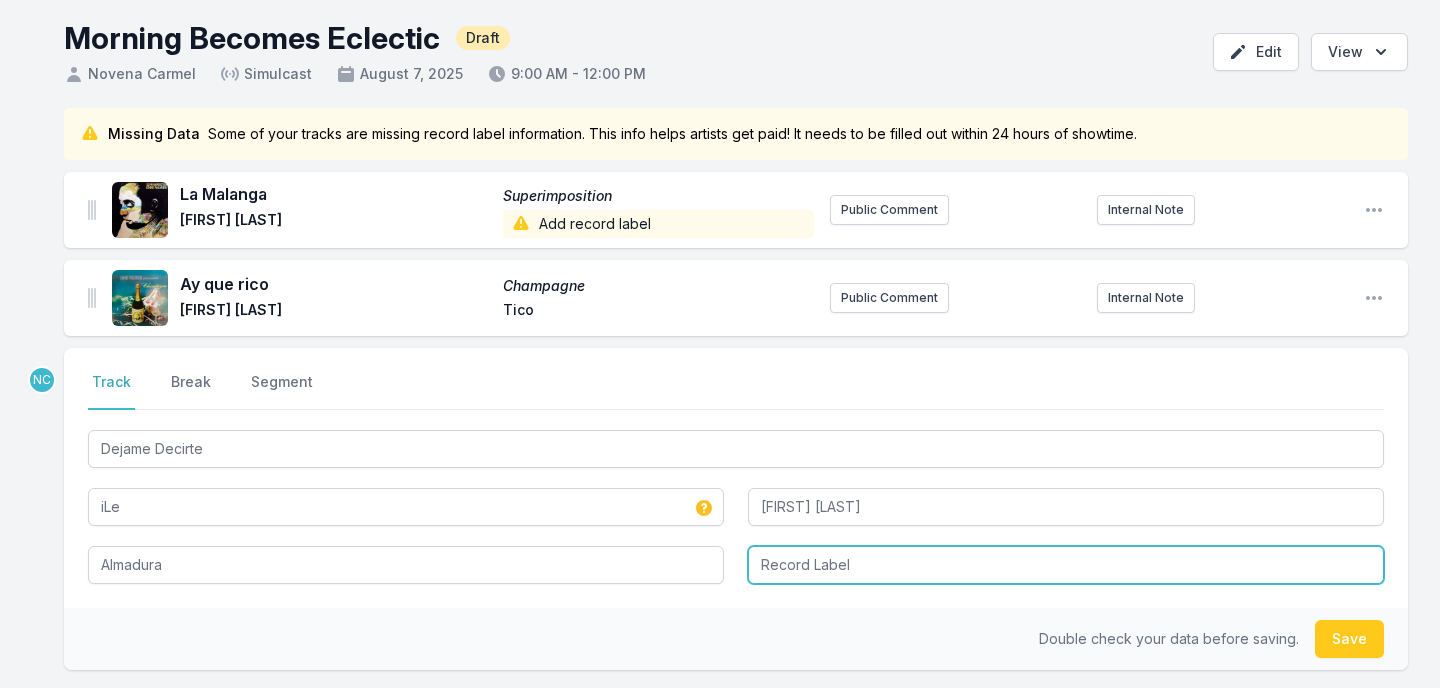 click at bounding box center [1066, 565] 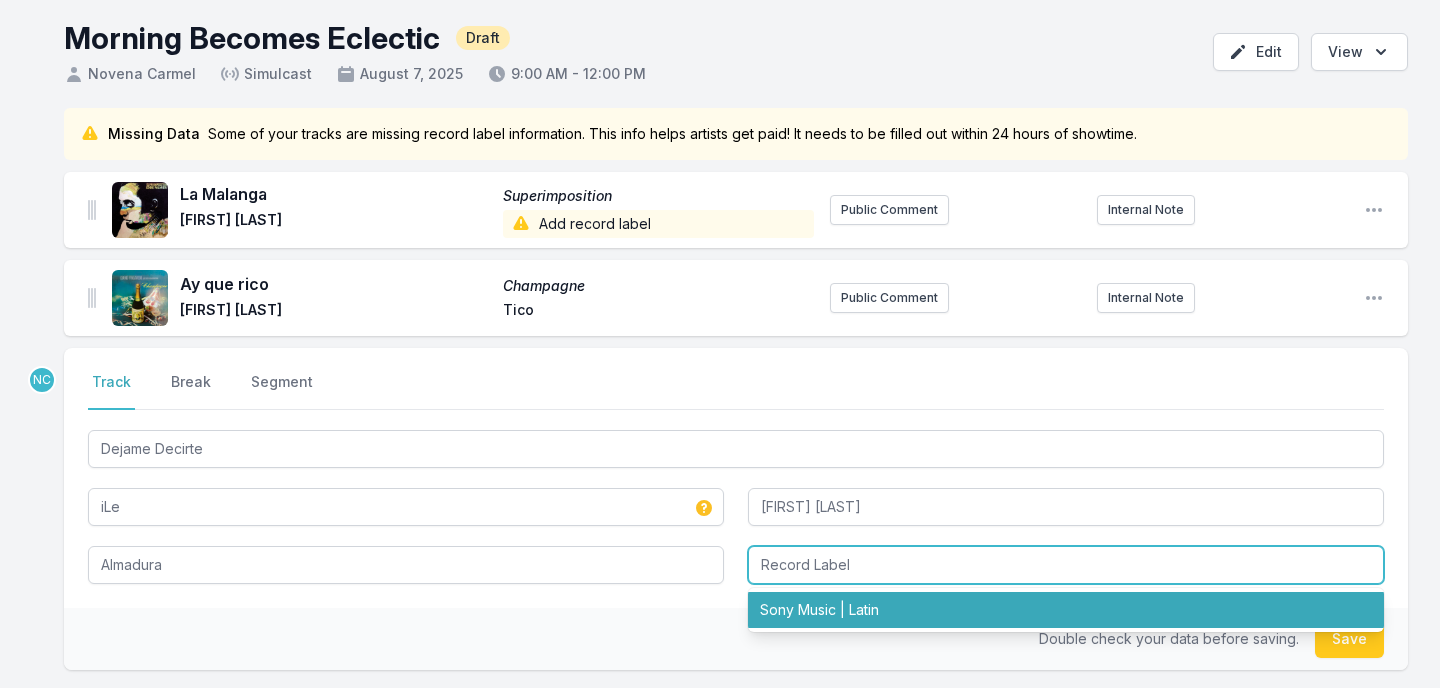 click on "Sony Music | Latin" at bounding box center [1066, 610] 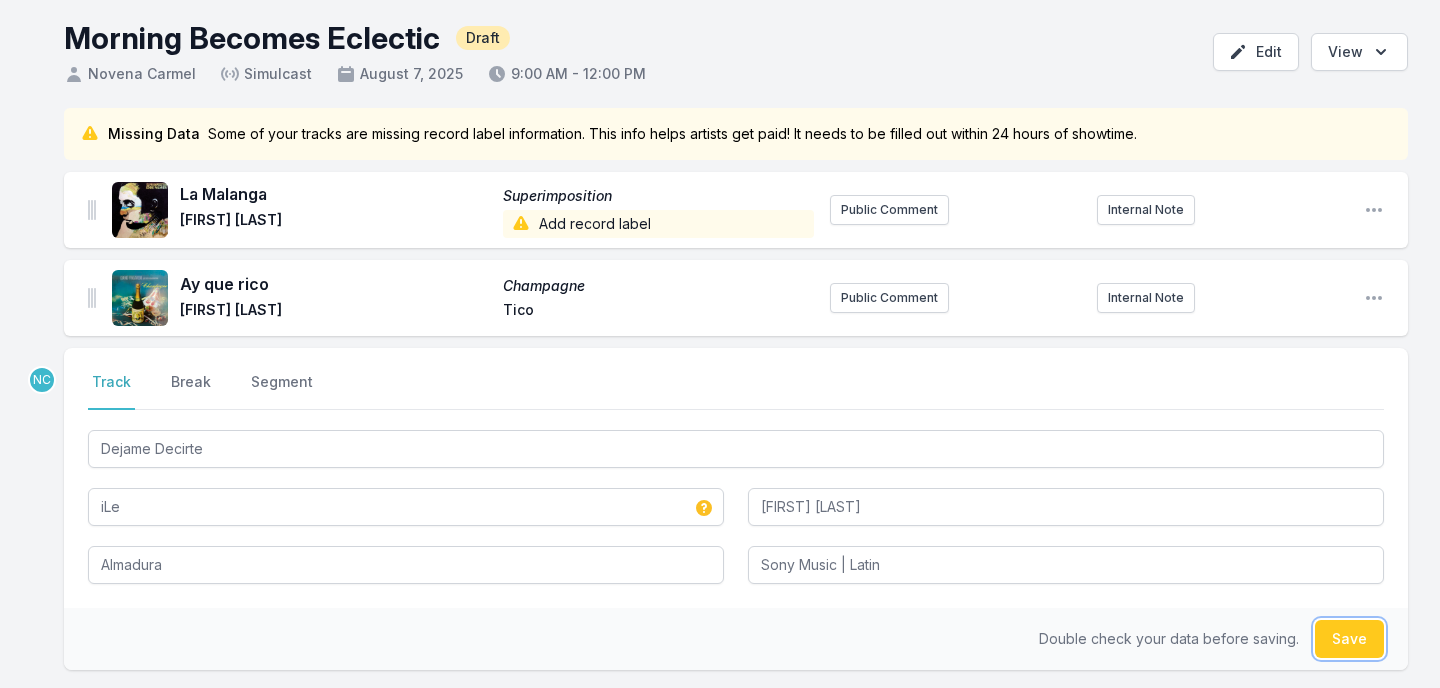 click on "Save" at bounding box center (1349, 639) 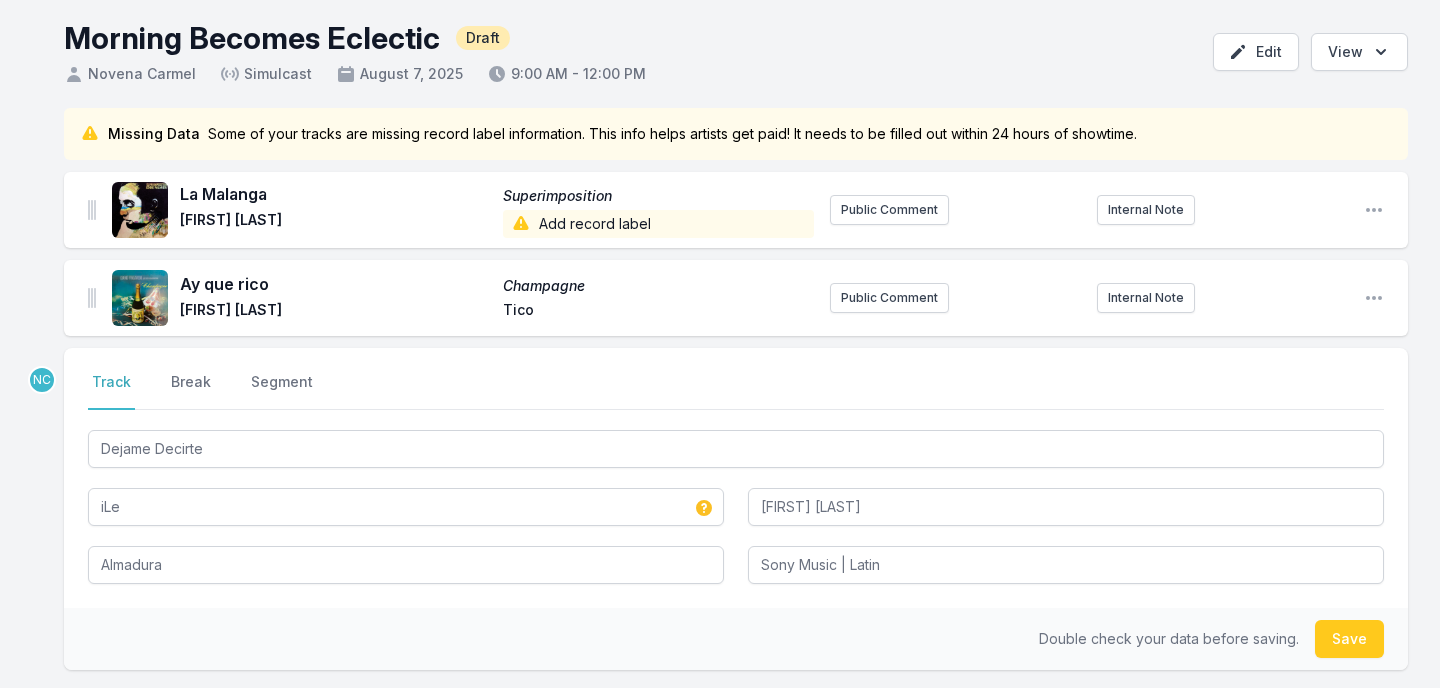 type 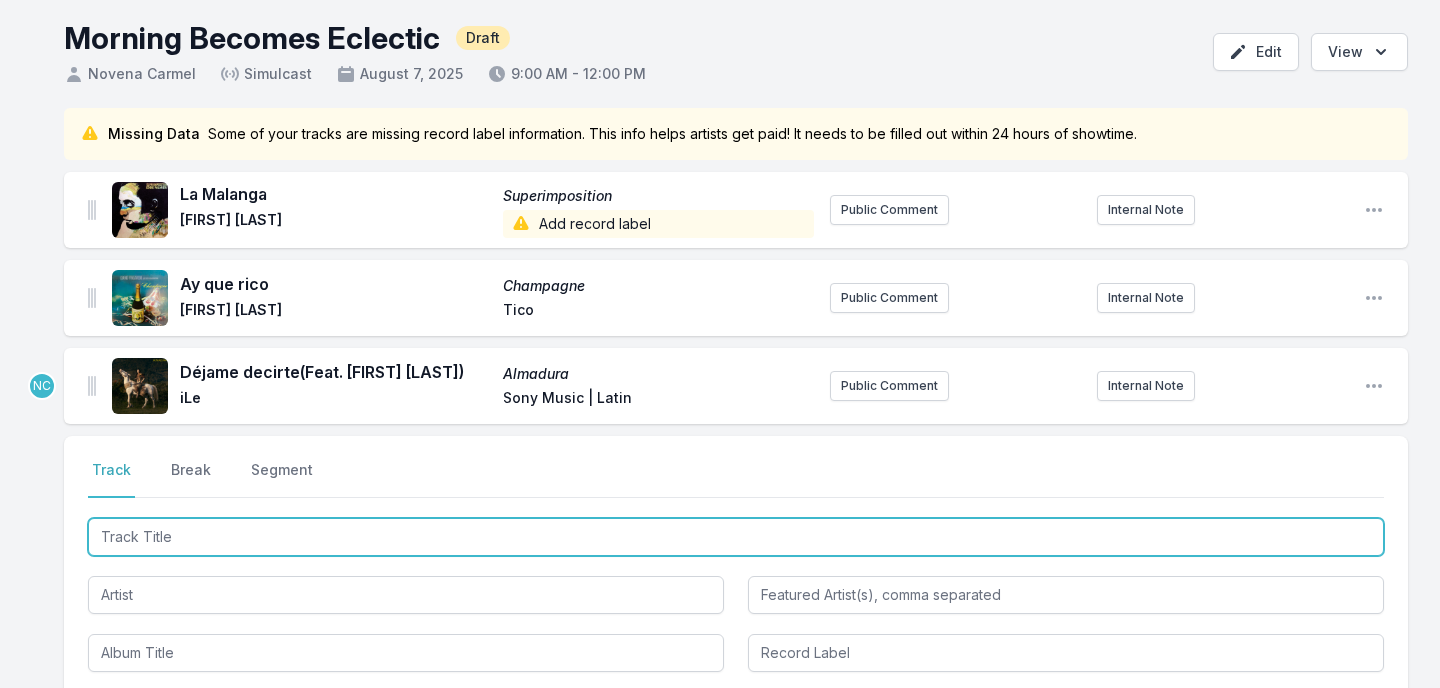 click at bounding box center [736, 537] 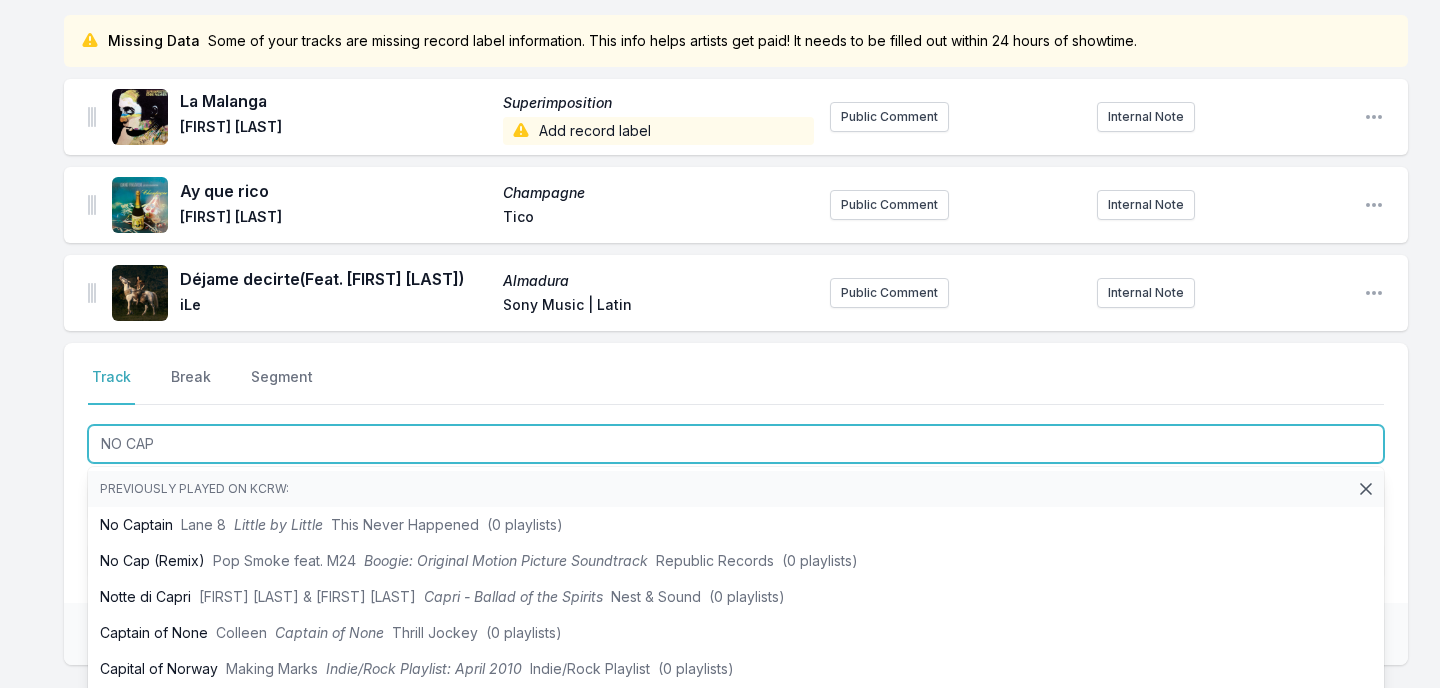 scroll, scrollTop: 307, scrollLeft: 0, axis: vertical 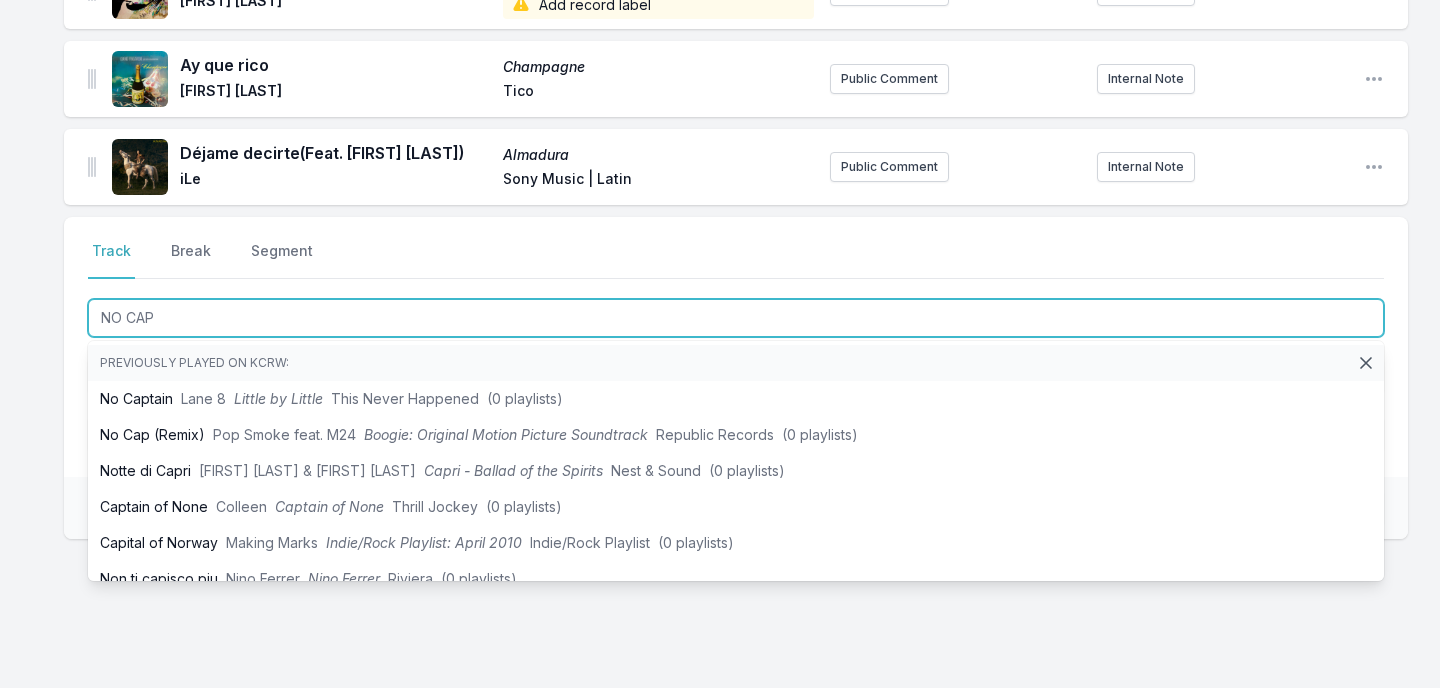 type on "NO CAP" 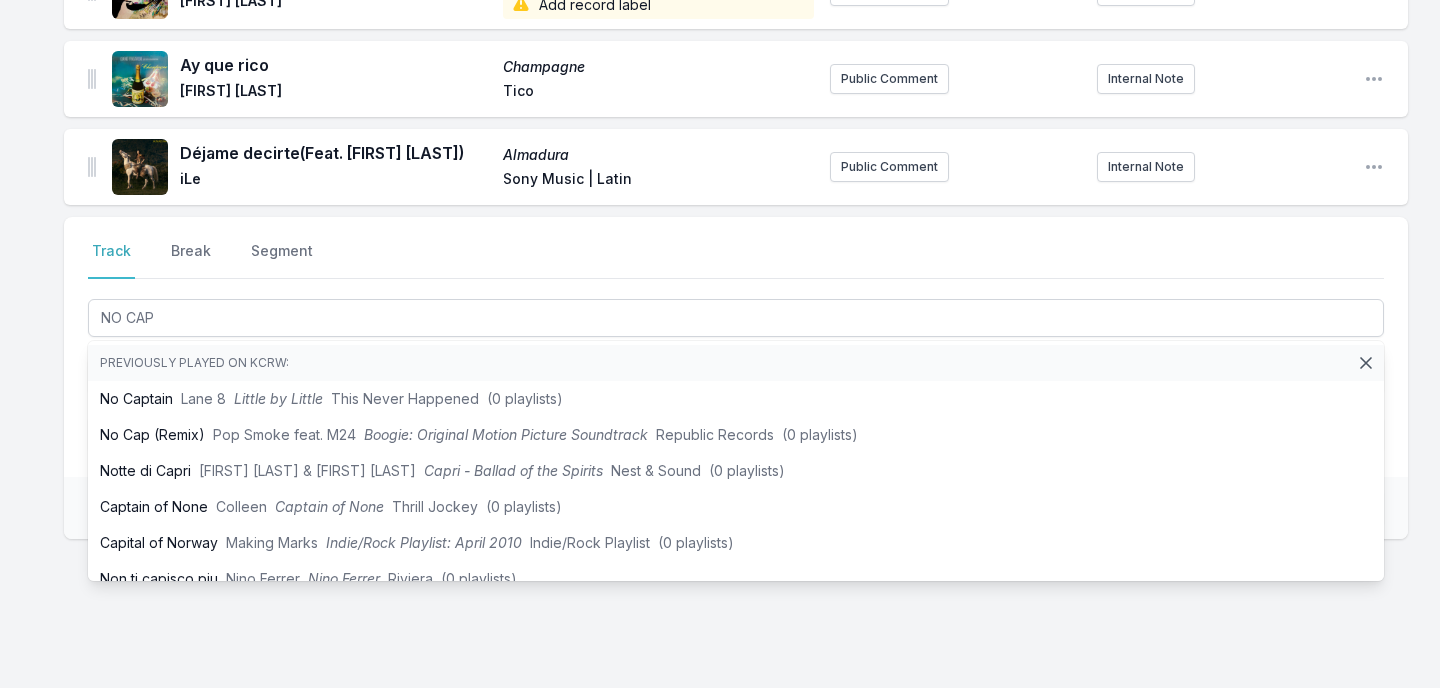 click on "Missing Data Some of your tracks are missing record label information. This info helps artists get paid! It needs to be filled out within 24 hours of showtime. La Malanga Superimposition Eddie Palmieri Add record label Public Comment Internal Note Open playlist item options Ay que rico Champagne Eddie Palmieri Tico Public Comment Internal Note Open playlist item options Déjame decirte  (Feat. Eddie Palmieri) Almadura iLe Sony Music | Latin Public Comment Internal Note Open playlist item options Select a tab Track Break Segment Track Break Segment NO CAP Previously played on KCRW: No Captain Lane 8 Little by Little This Never Happened (0 playlists) No Cap (Remix) Pop Smoke feat. M24 Boogie: Original Motion Picture Soundtrack Republic Records (0 playlists) Notte di Capri Peter von Poehl & Marie Modiano Capri - Ballad of the Spirits Nest & Sound (0 playlists) Captain of None Colleen Captain of None Thrill Jockey (0 playlists) Capital of Norway Making Marks Indie/Rock Playlist: April 2010 Indie/Rock Playlist 12"" at bounding box center [720, 310] 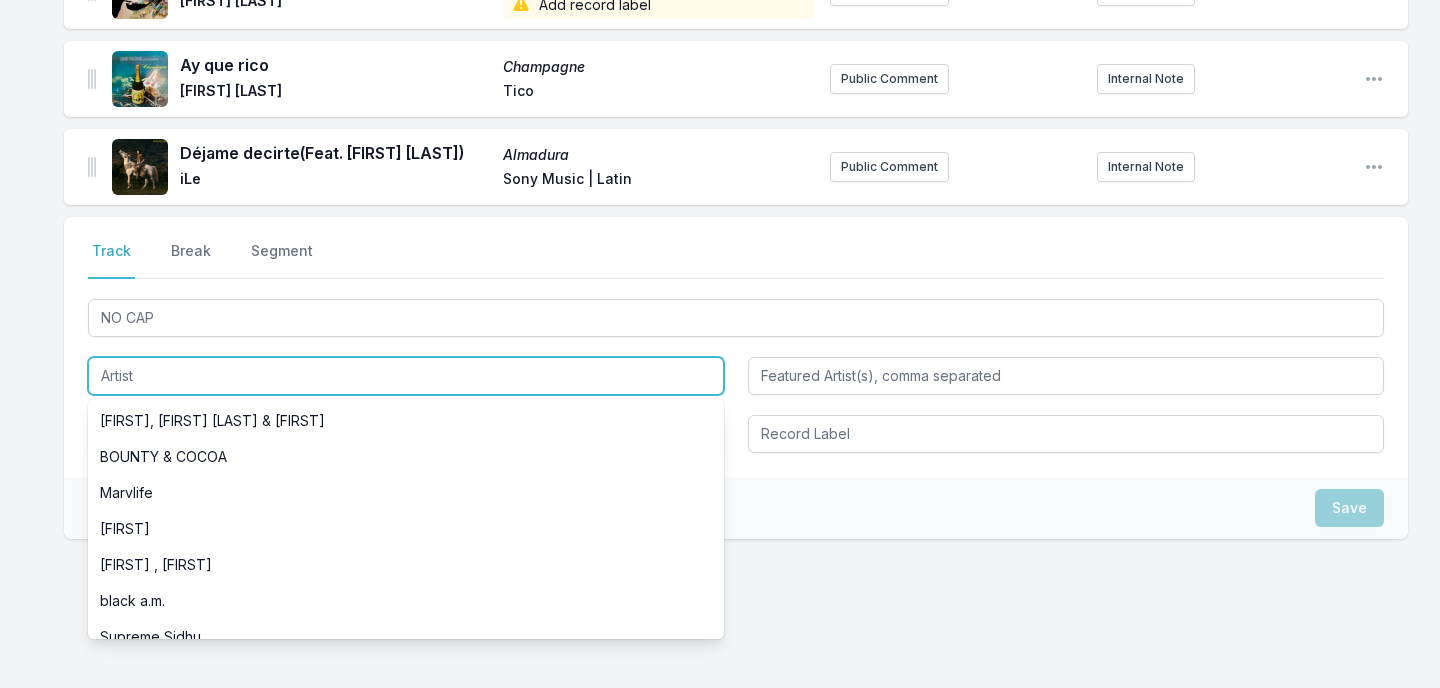 click at bounding box center [406, 376] 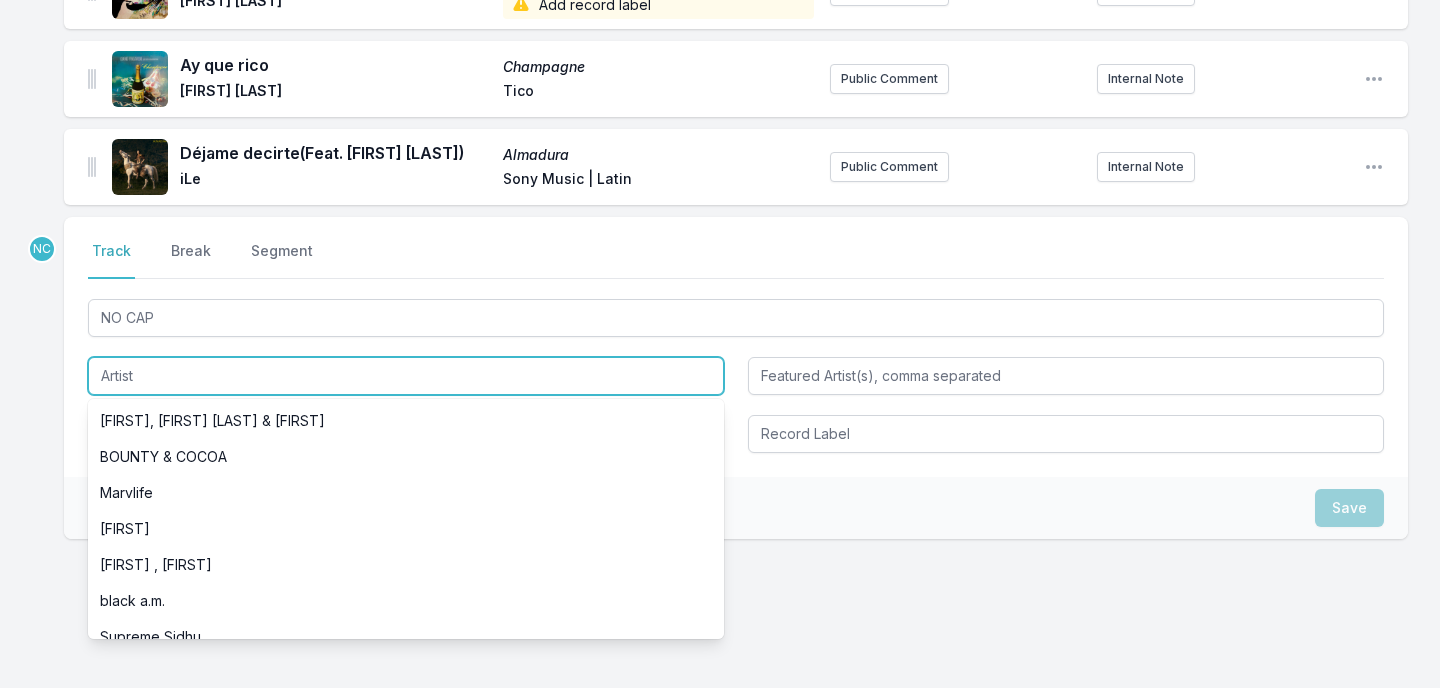 click at bounding box center (406, 376) 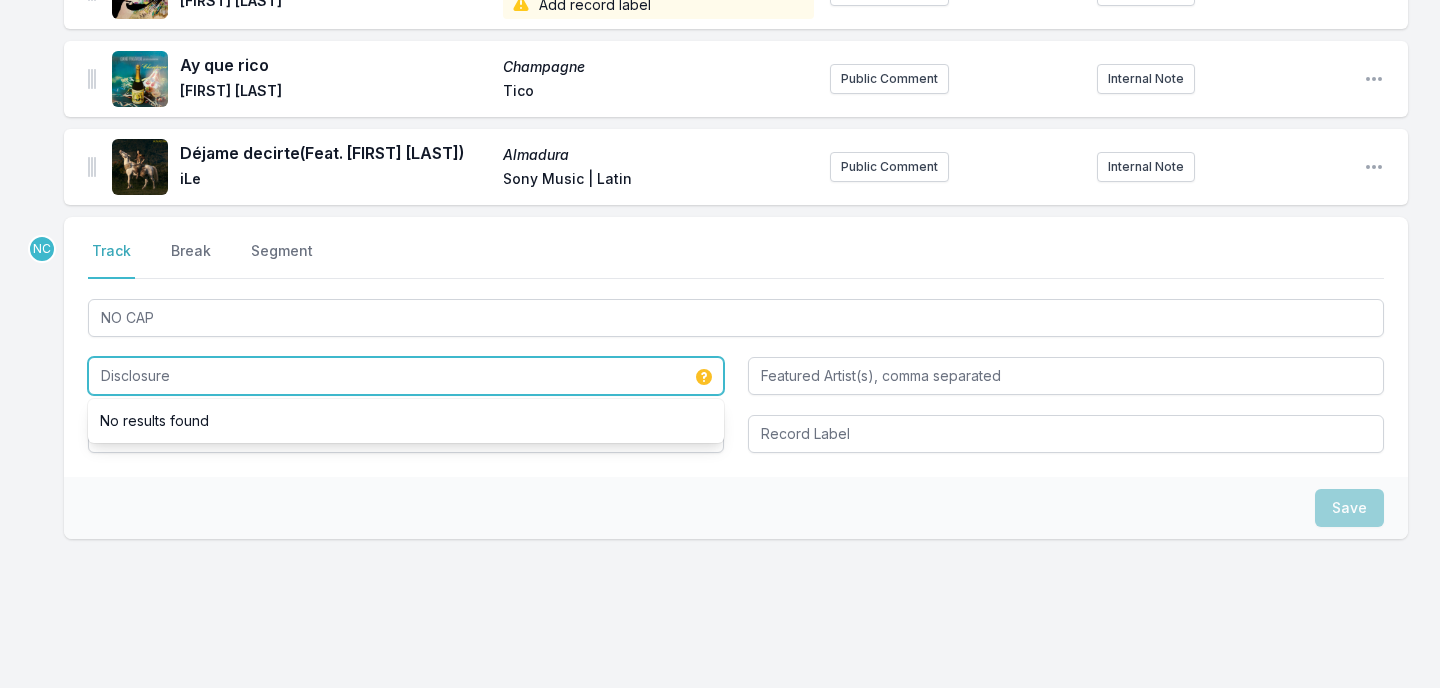 type on "Disclosure" 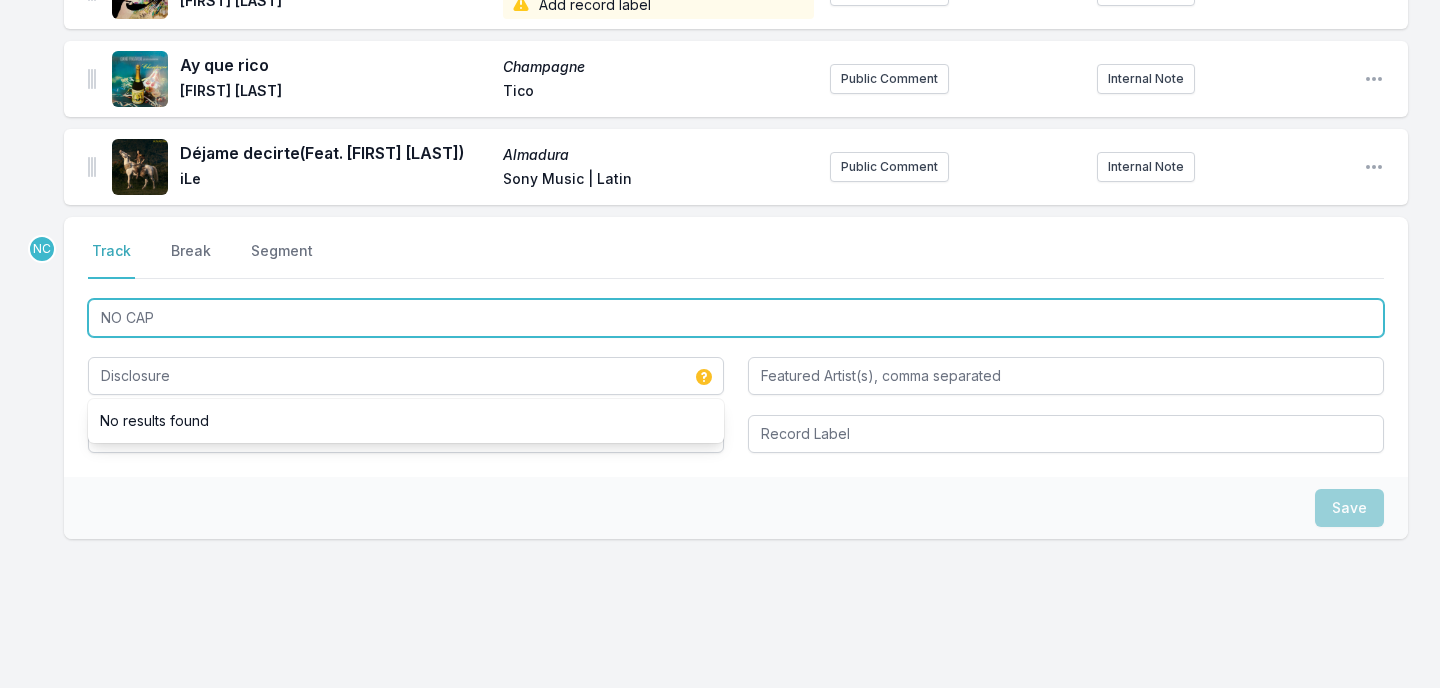 click on "NO CAP" at bounding box center [736, 318] 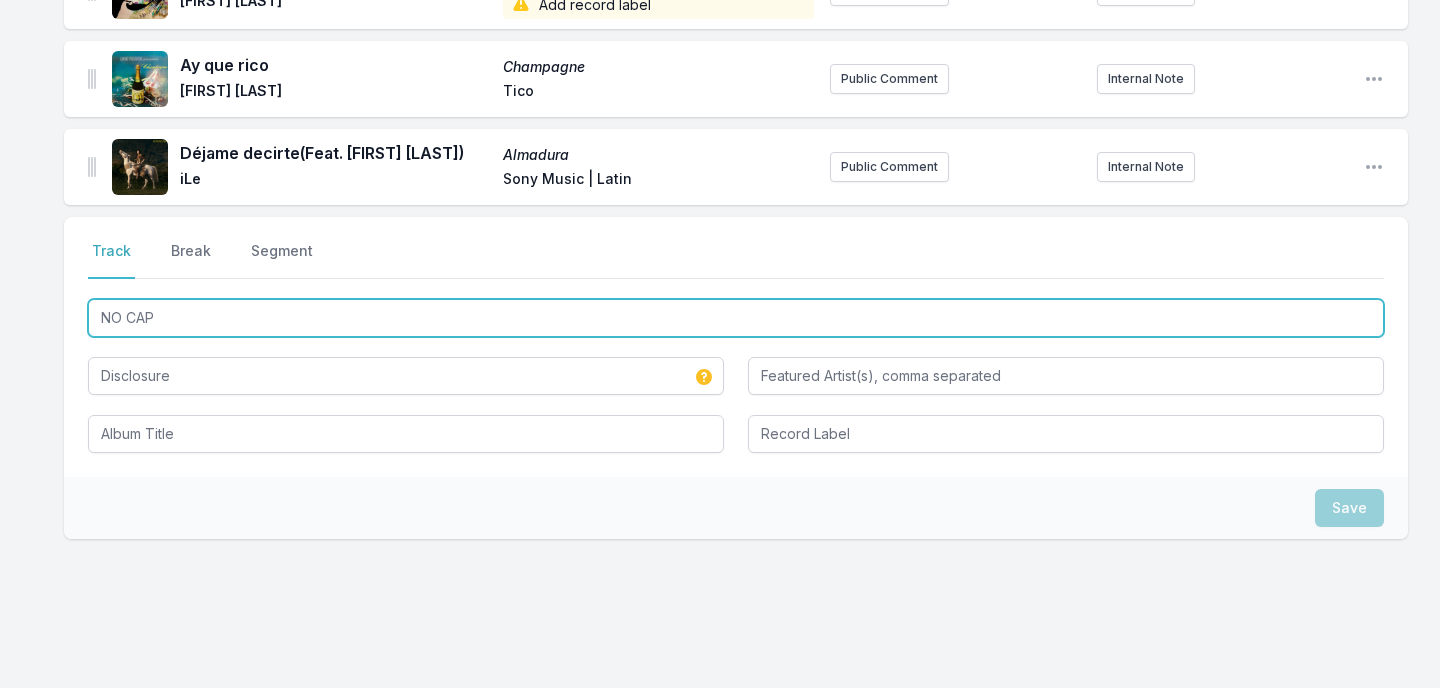 click on "NO CAP" at bounding box center [736, 318] 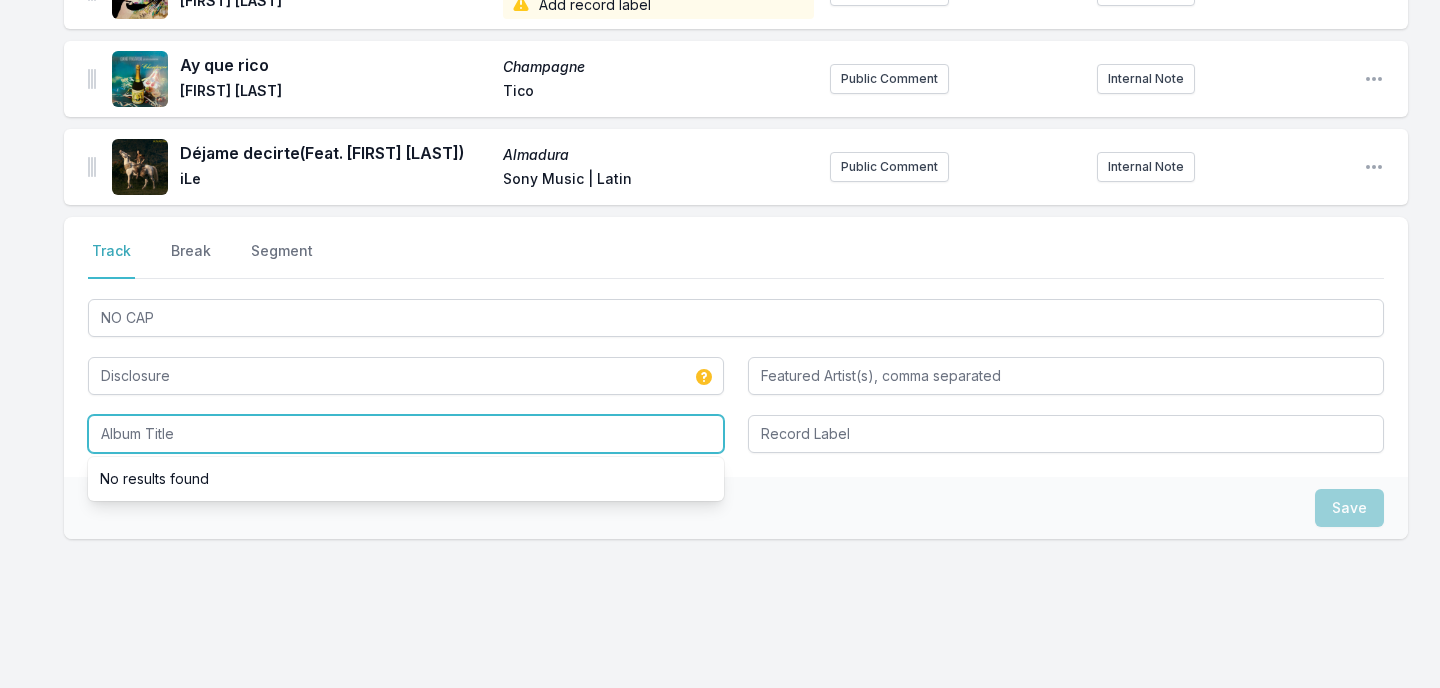 click at bounding box center [406, 434] 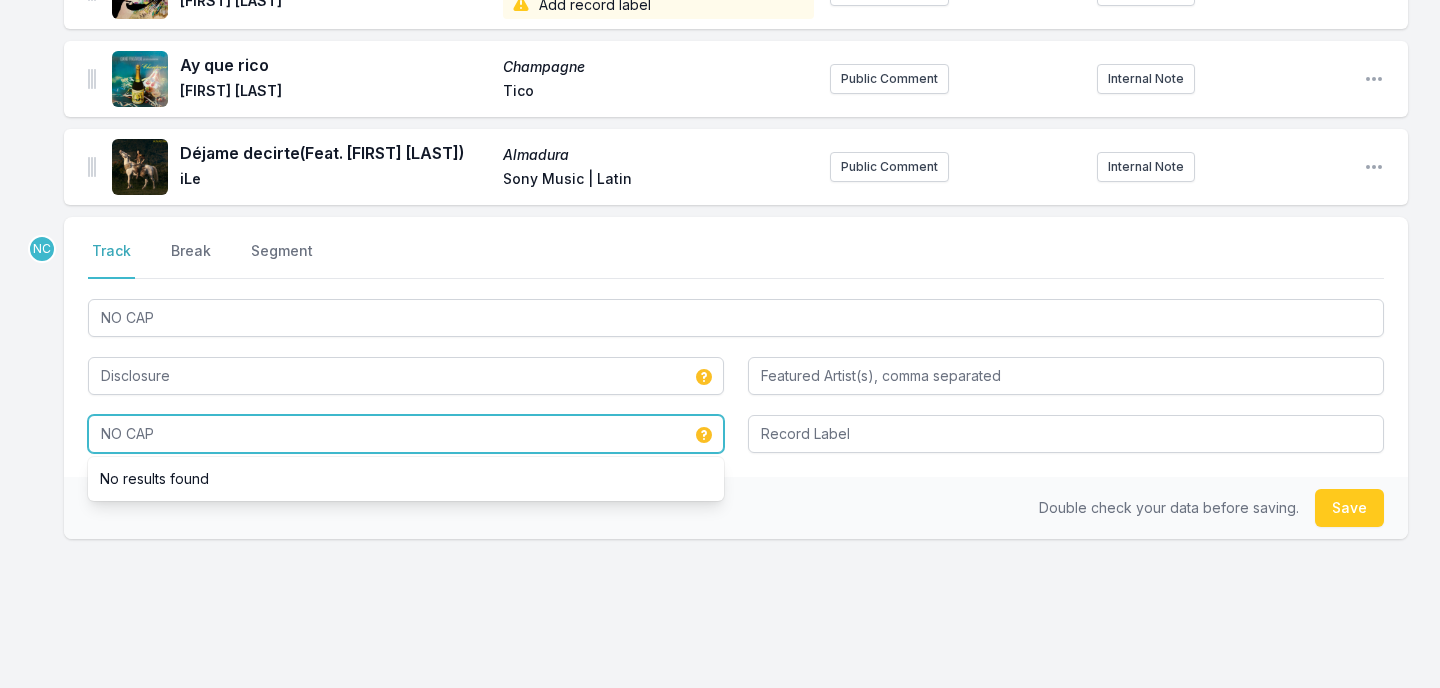 type on "NO CAP" 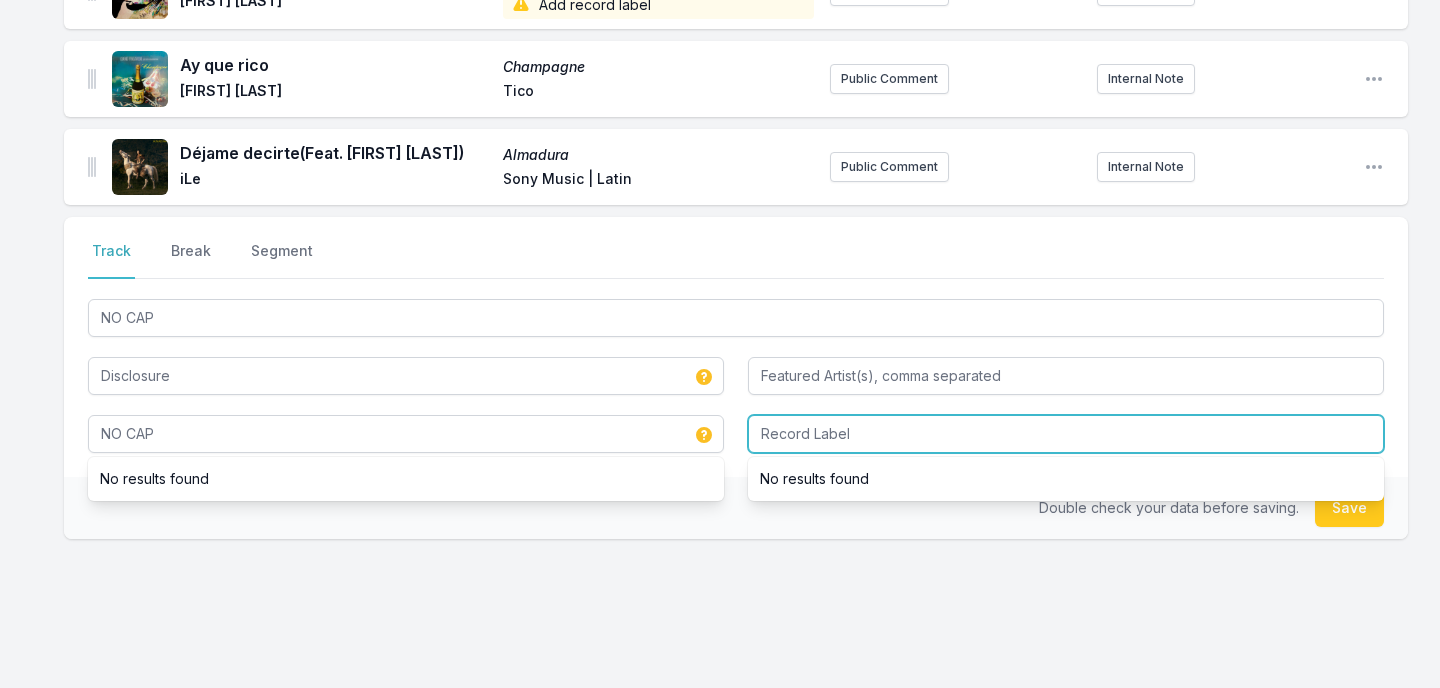 click at bounding box center (1066, 434) 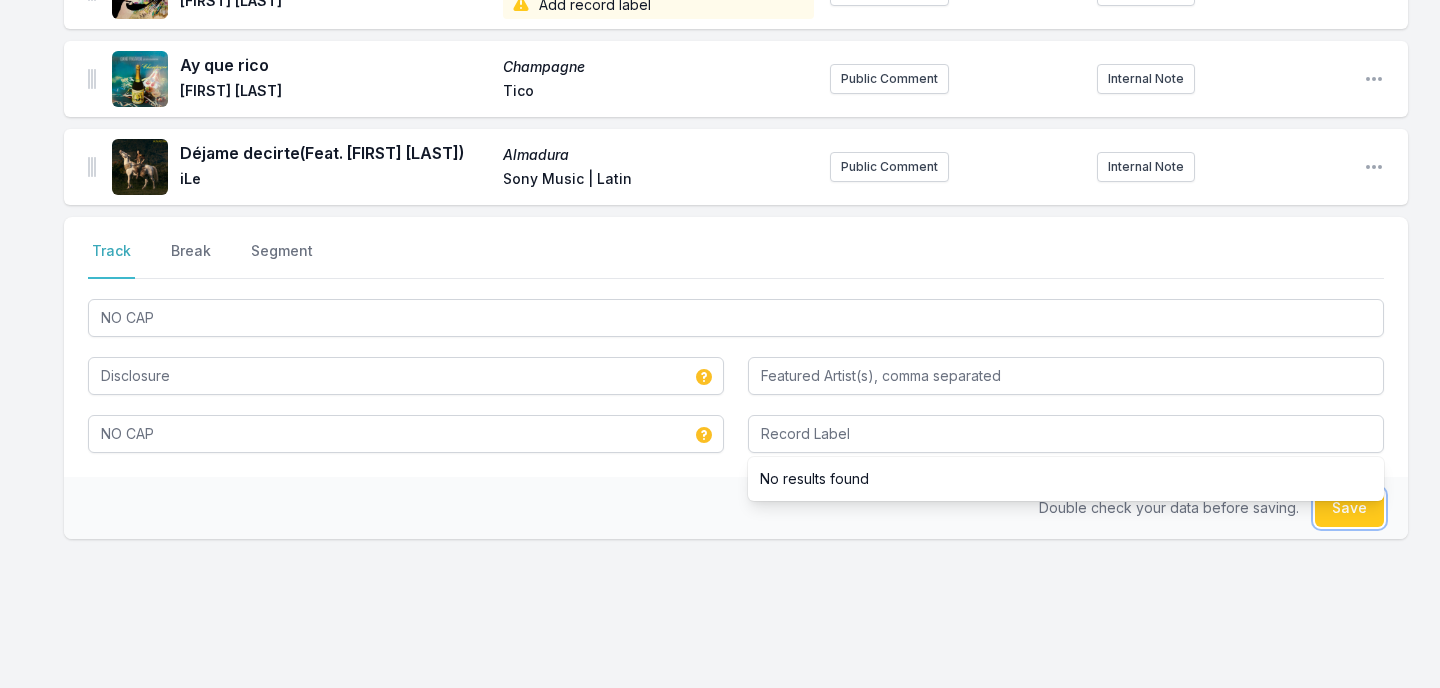 click on "Save" at bounding box center [1349, 508] 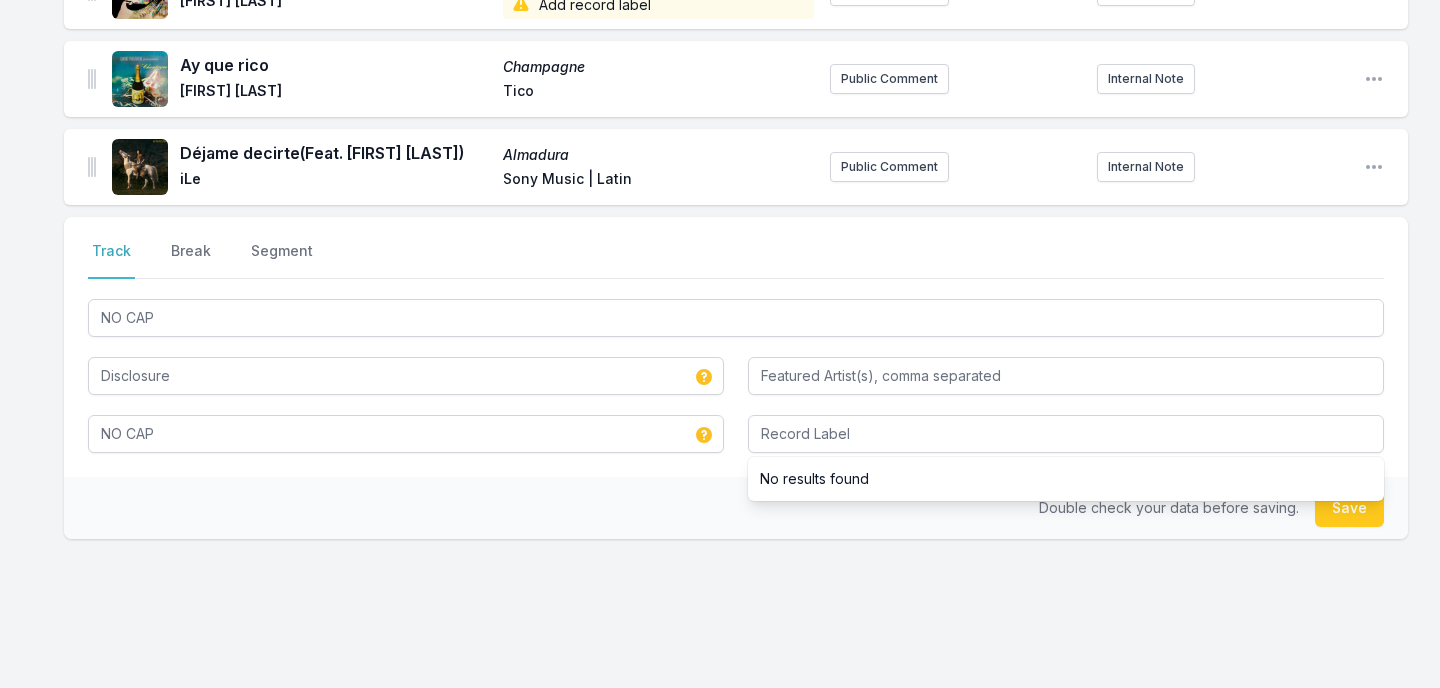 type 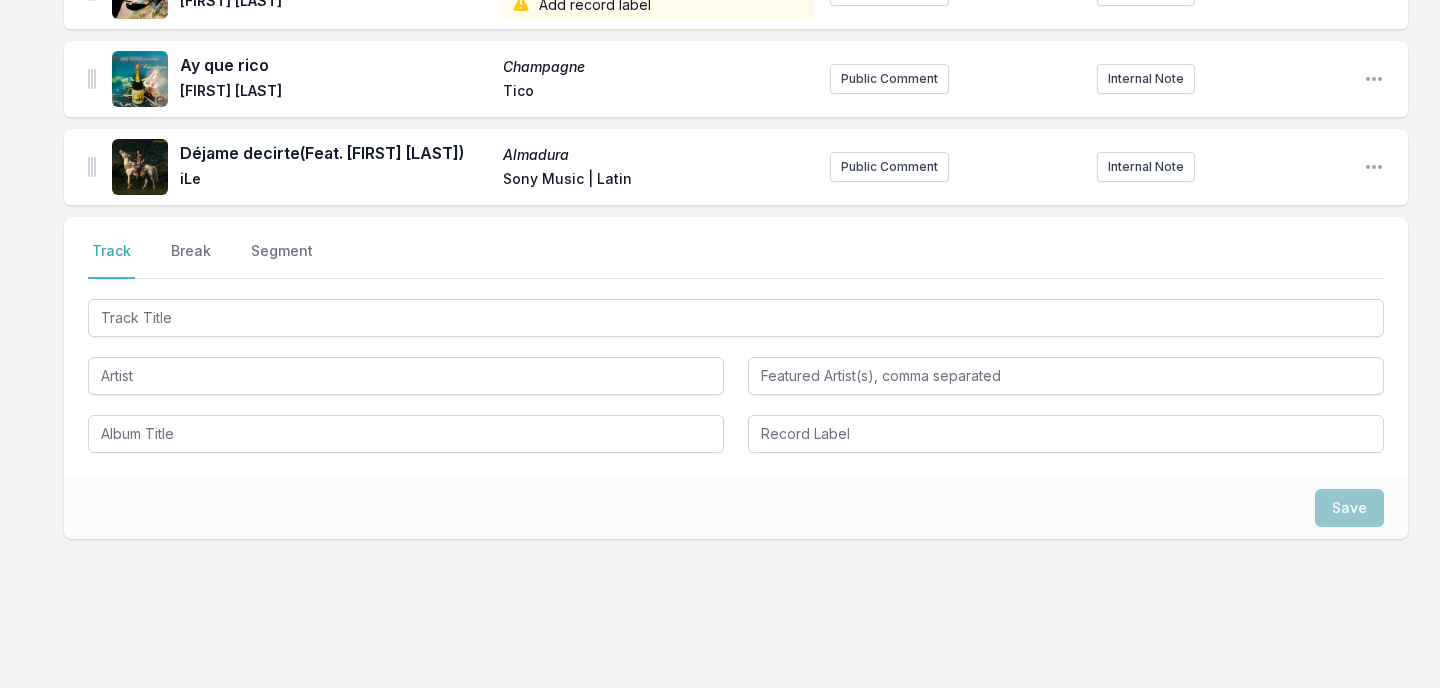 scroll, scrollTop: 395, scrollLeft: 0, axis: vertical 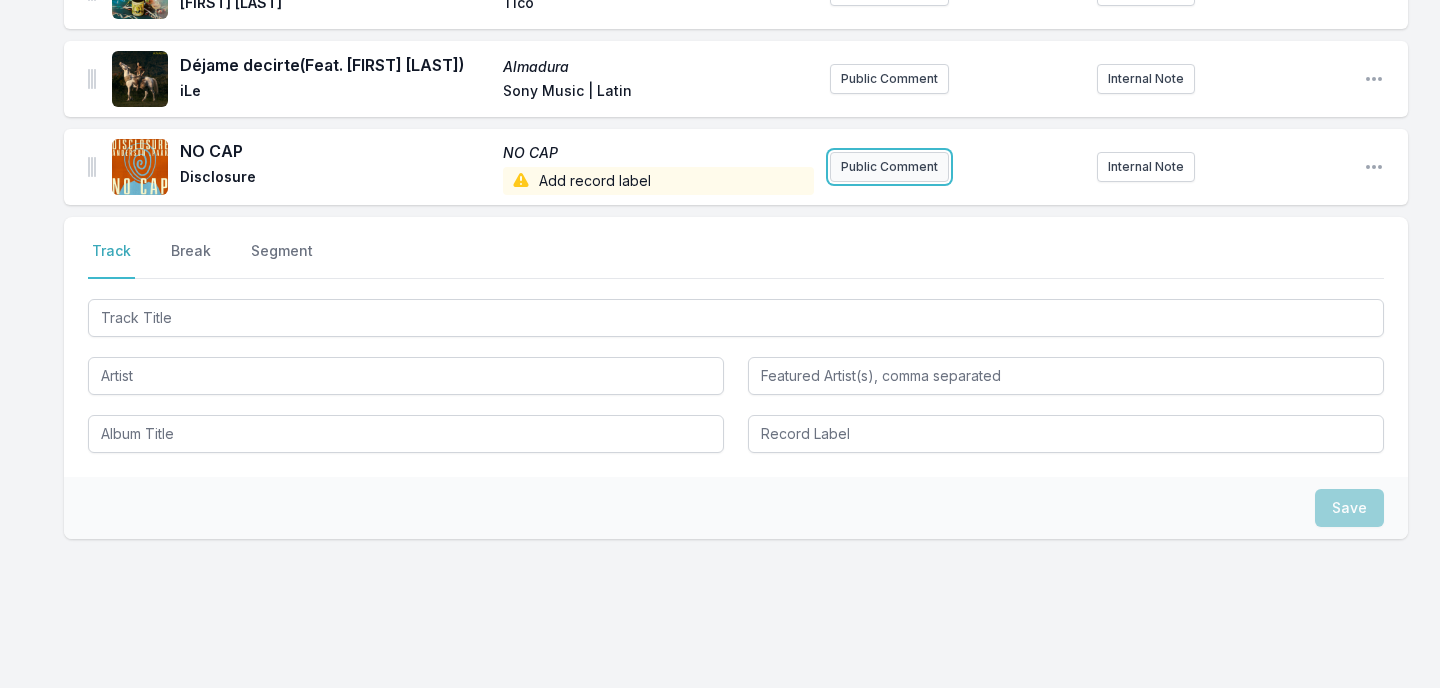 click on "Public Comment" at bounding box center (889, 167) 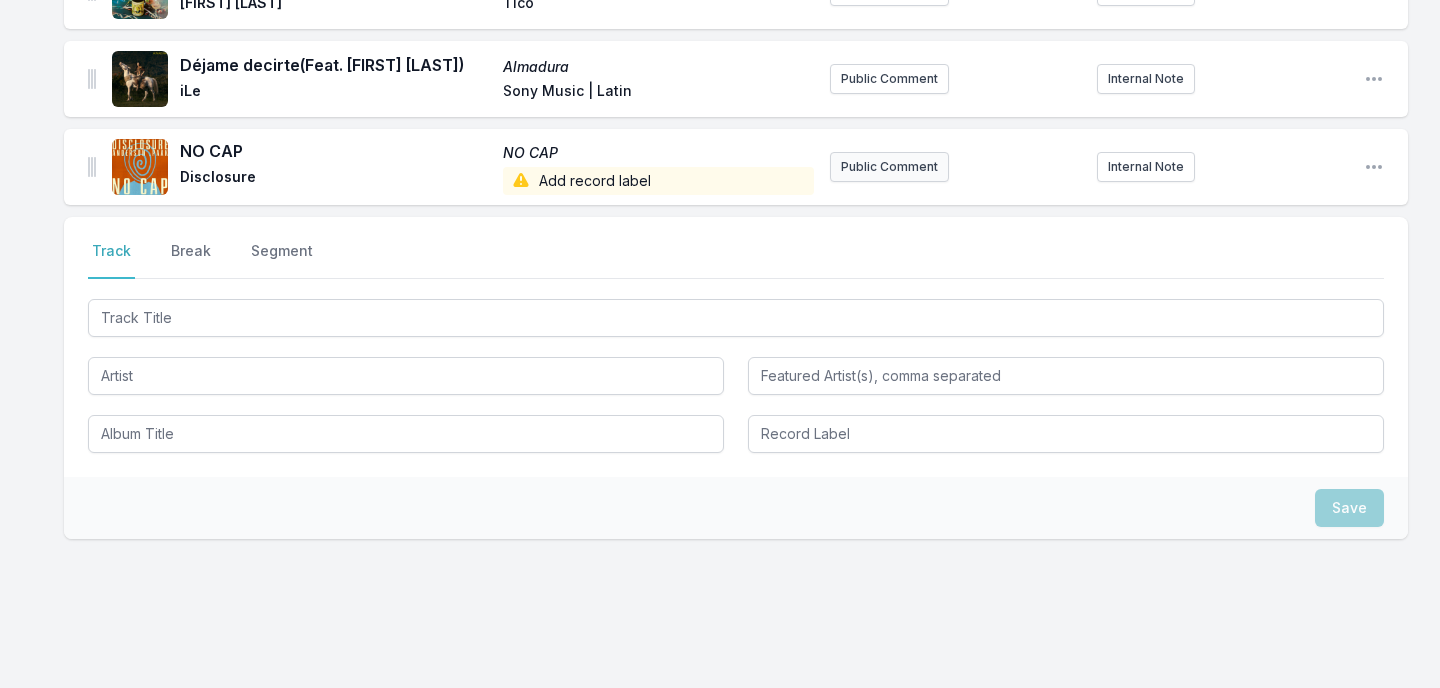 scroll, scrollTop: 471, scrollLeft: 0, axis: vertical 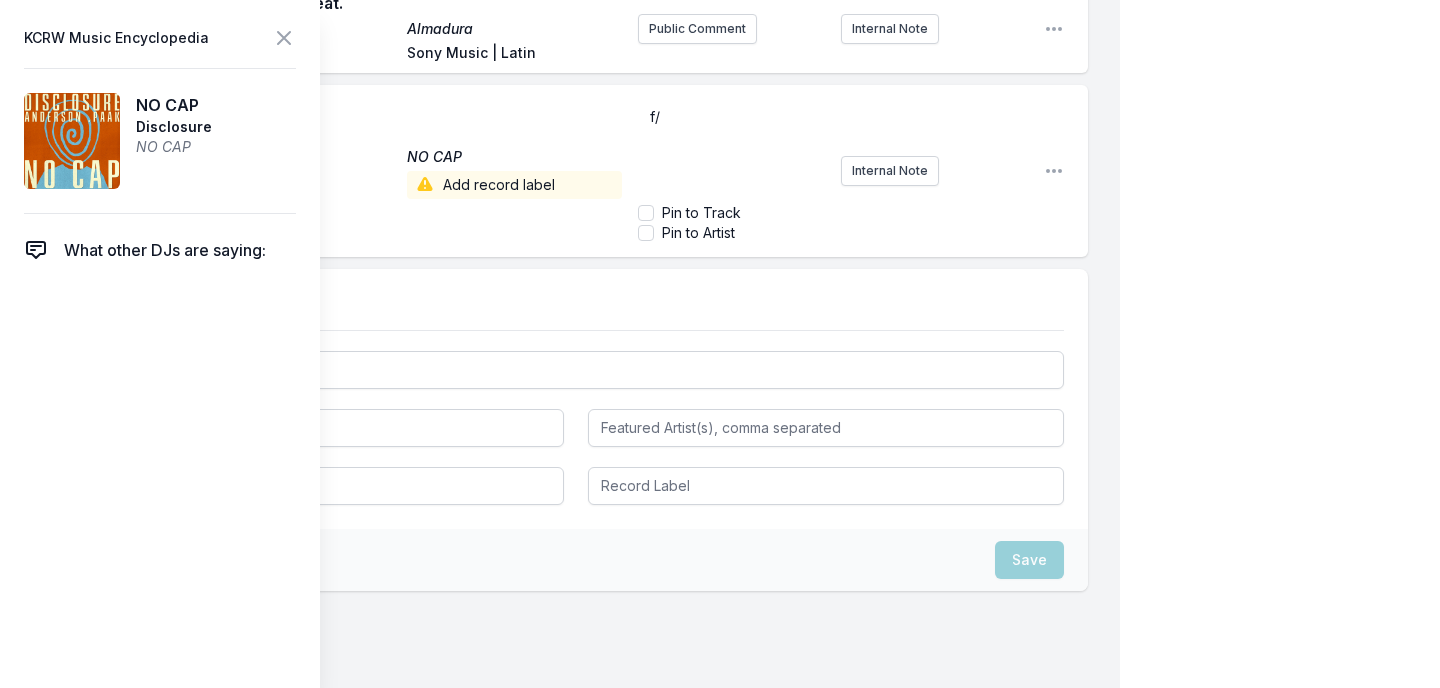 type 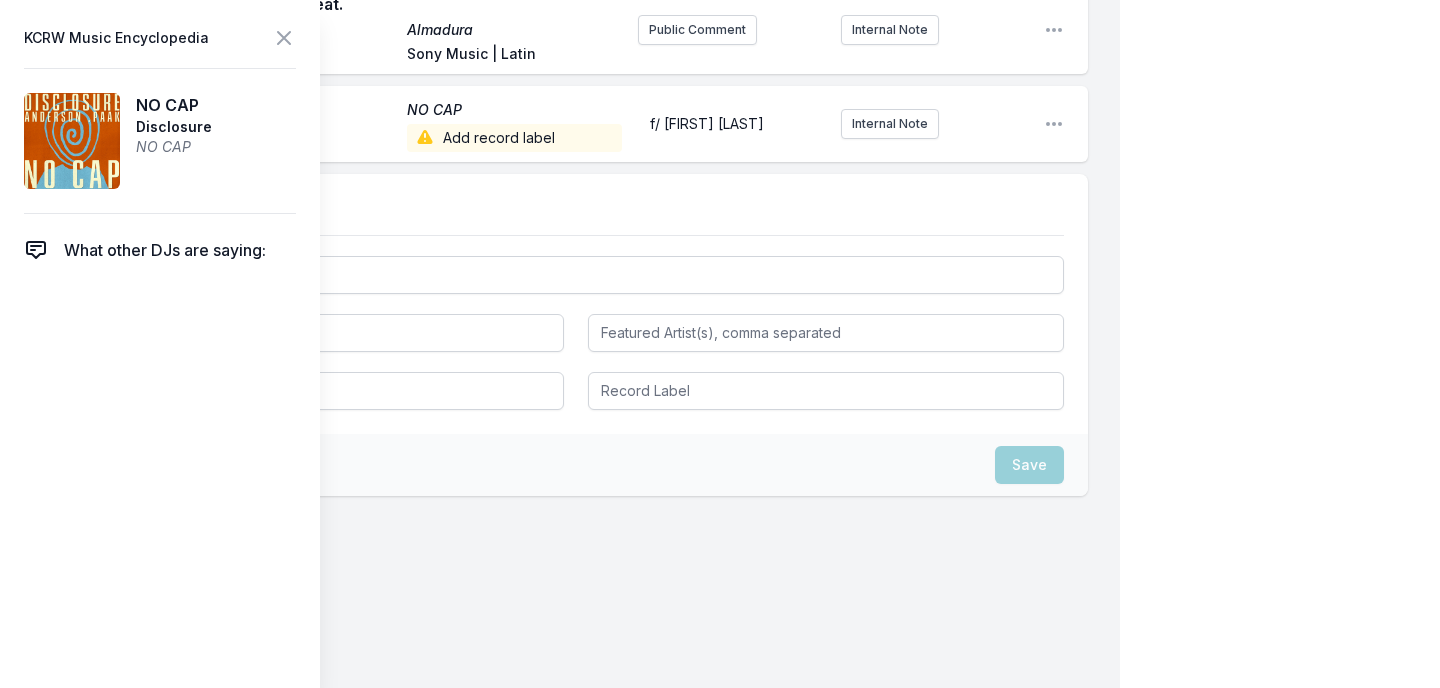 scroll, scrollTop: 375, scrollLeft: 0, axis: vertical 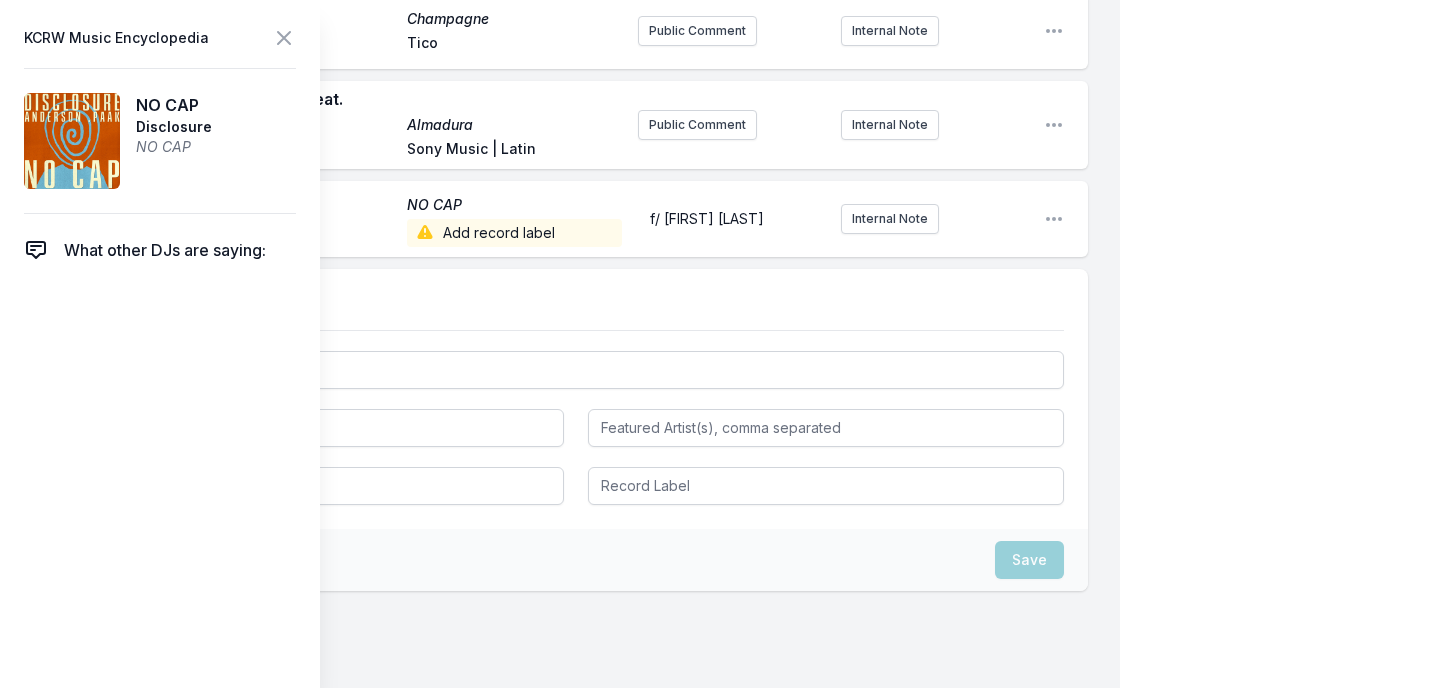 click on "My Playlist KCRW Playlist Directory Reports NC User Guide Report Bug Sign out Morning Becomes Eclectic Draft Novena Carmel Simulcast August 7, 2025 9:00 AM - 12:00 PM Edit Open options View Missing Data Some of your tracks are missing record label information. This info helps artists get paid! It needs to be filled out within 24 hours of showtime. La Malanga Superimposition Eddie Palmieri Add record label Public Comment Internal Note Open playlist item options Ay que rico Champagne Eddie Palmieri Tico Public Comment Internal Note Open playlist item options Déjame decirte  (Feat. Eddie Palmieri) Almadura iLe Sony Music | Latin Public Comment Internal Note Open playlist item options NO CAP NO CAP Disclosure Add record label f/ Anderson Paak Internal Note Open playlist item options f/ Anderson Paak Select a tab Track Break Segment Track Break Segment Save KCRW Music Encyclopedia NO CAP Disclosure NO CAP What other DJs are saying:" at bounding box center [720, 204] 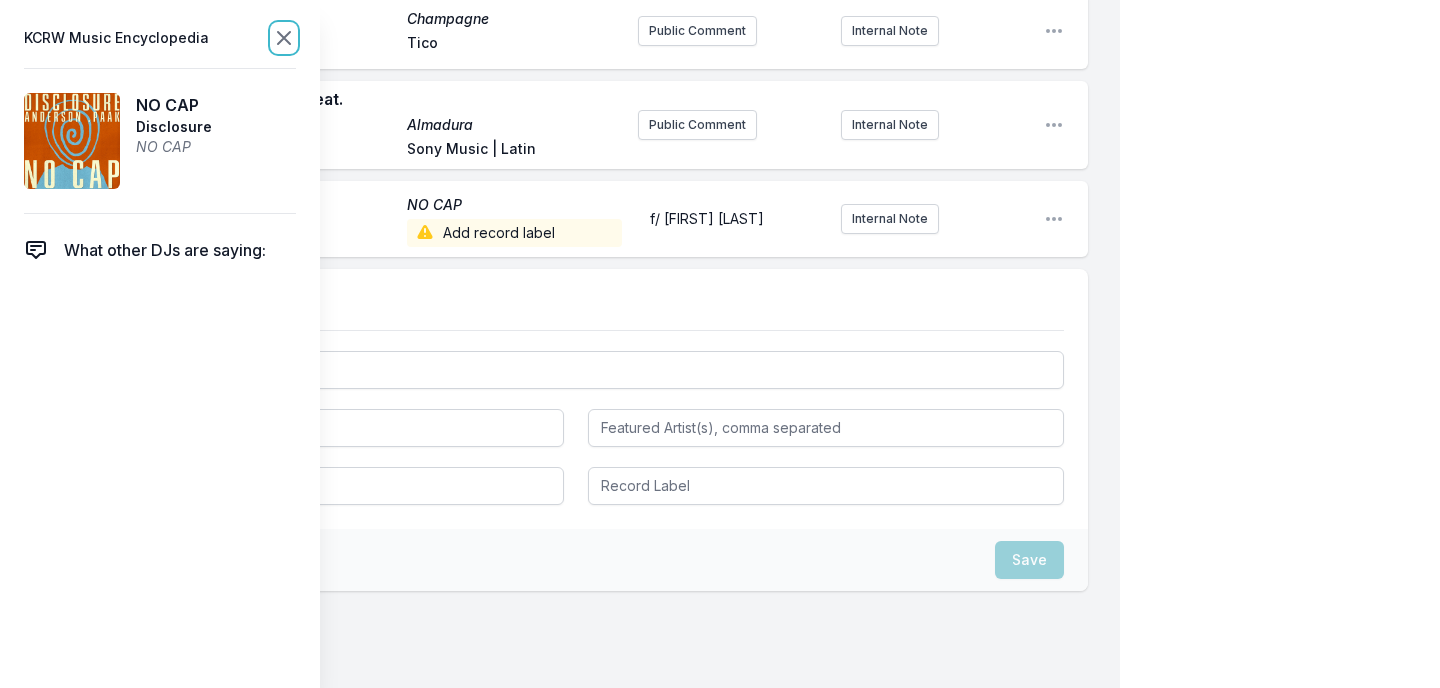 click 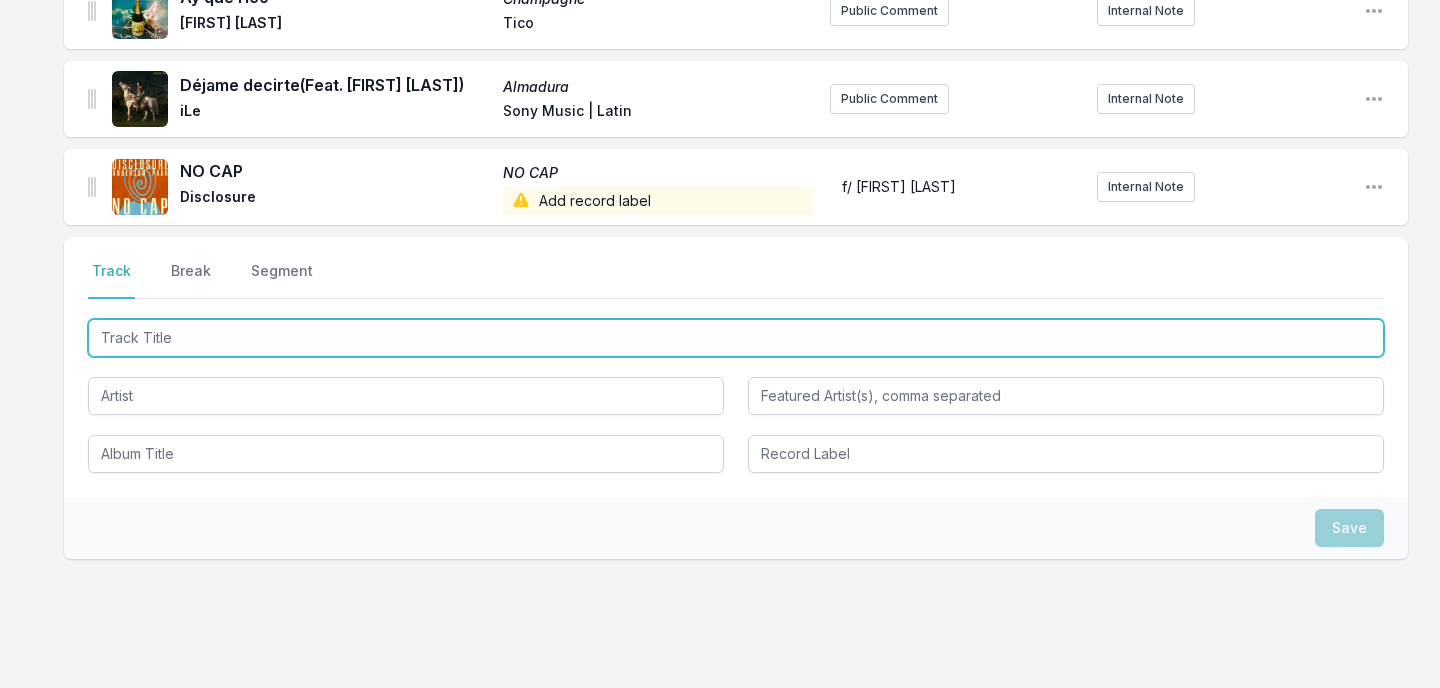 click at bounding box center [736, 338] 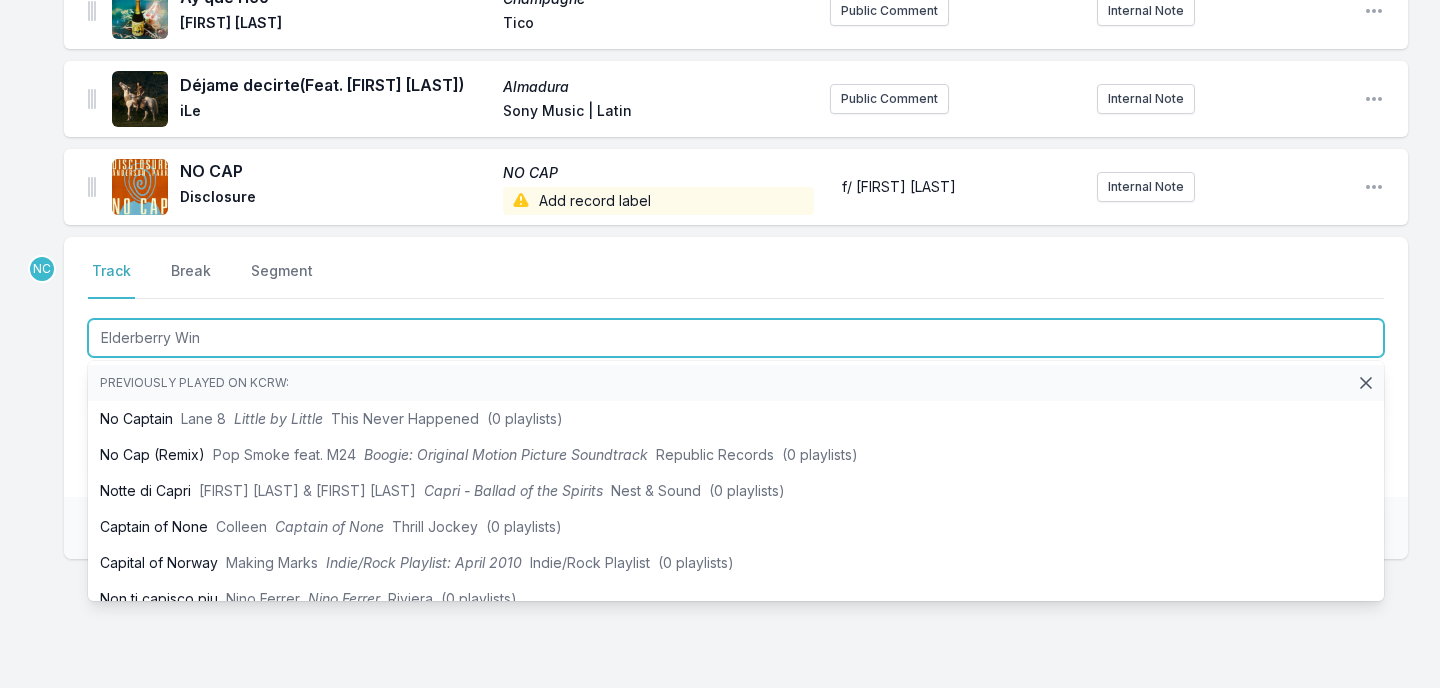 type on "Elderberry Wine" 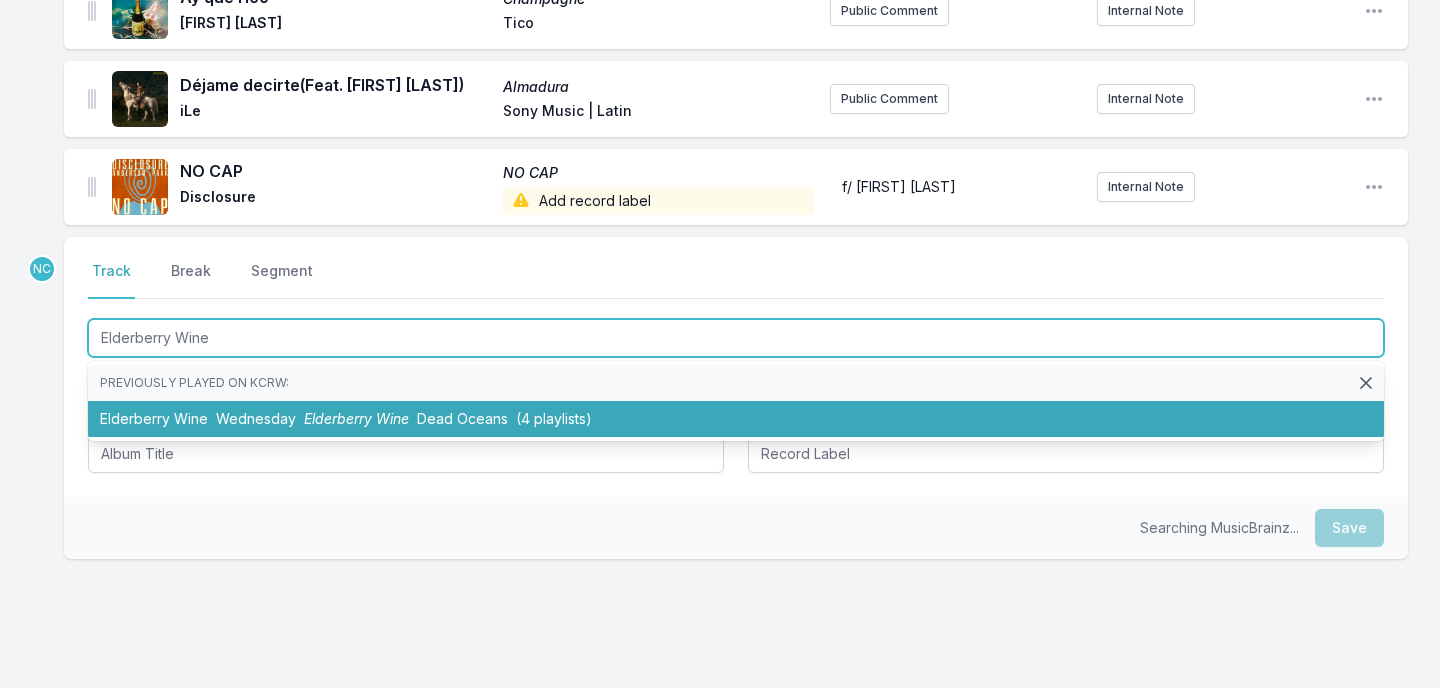 click on "Wednesday" at bounding box center [256, 418] 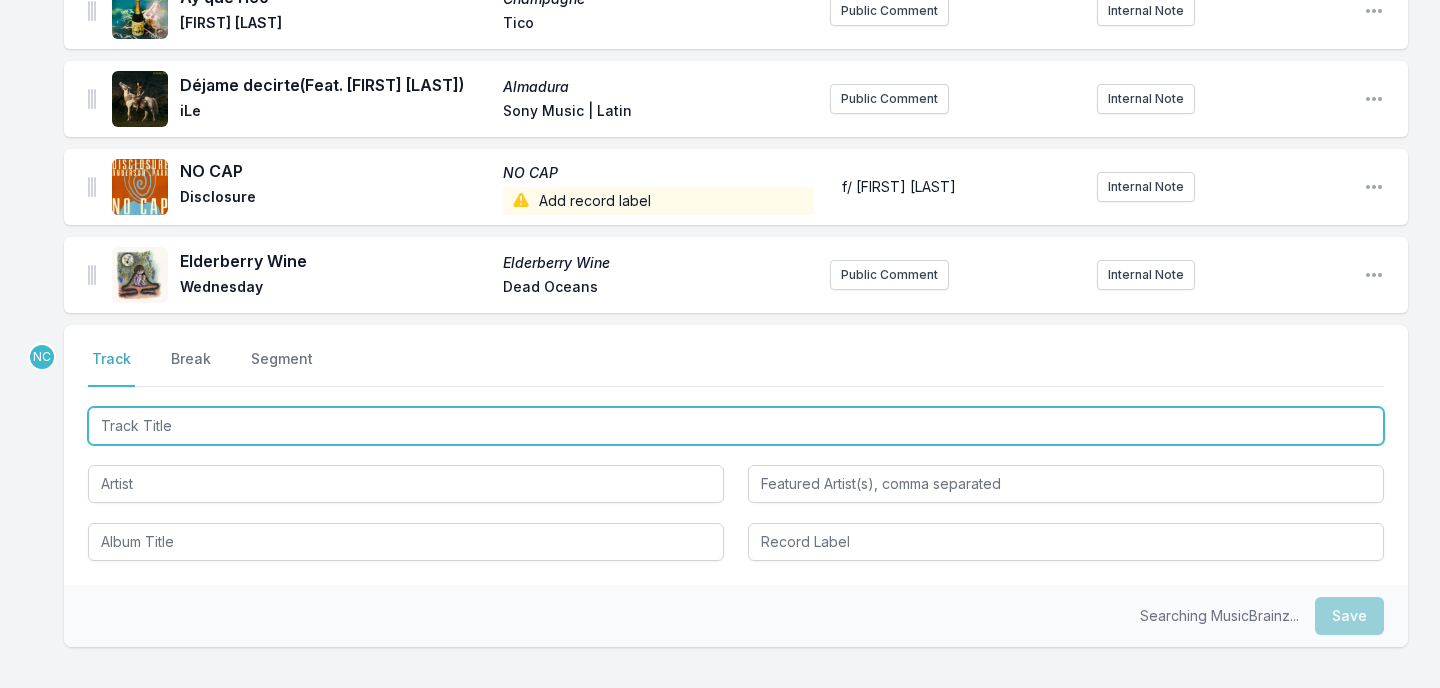 scroll, scrollTop: 463, scrollLeft: 0, axis: vertical 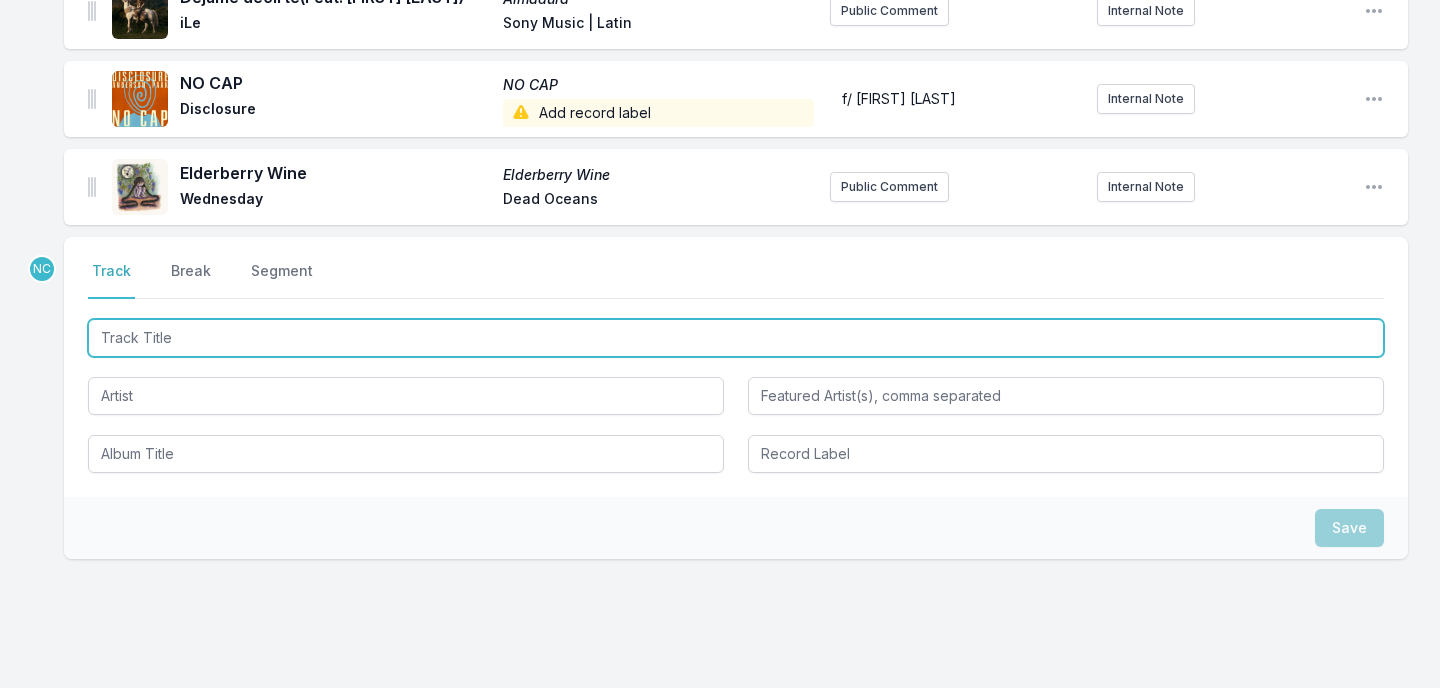 click at bounding box center (736, 338) 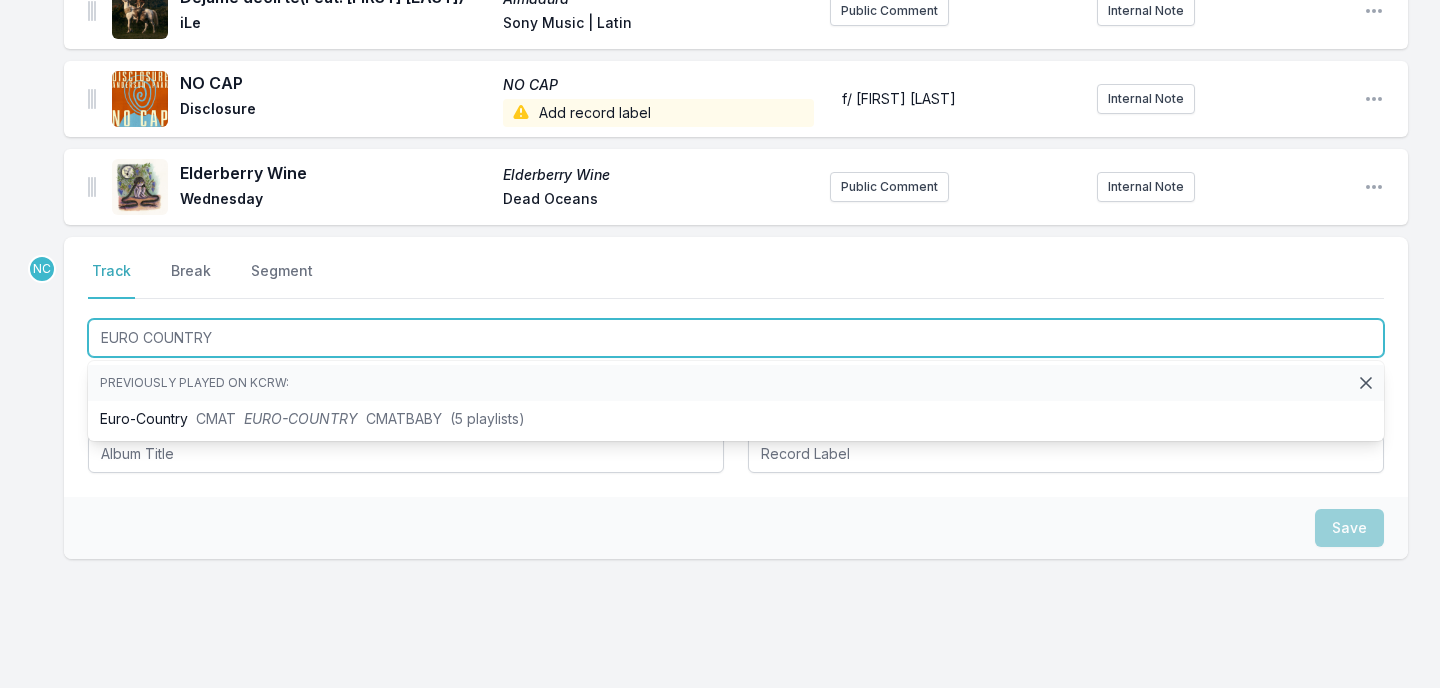 click on "EURO COUNTRY" at bounding box center (736, 338) 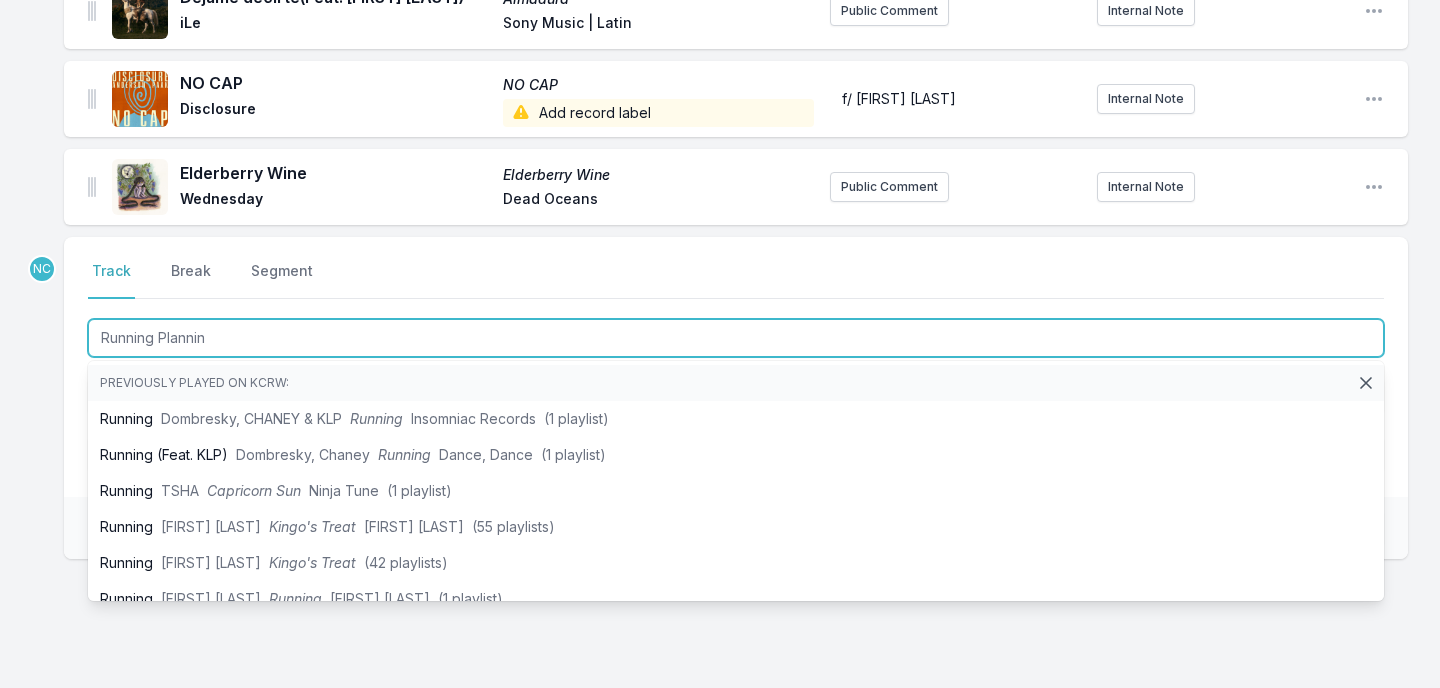 type on "Running Planning" 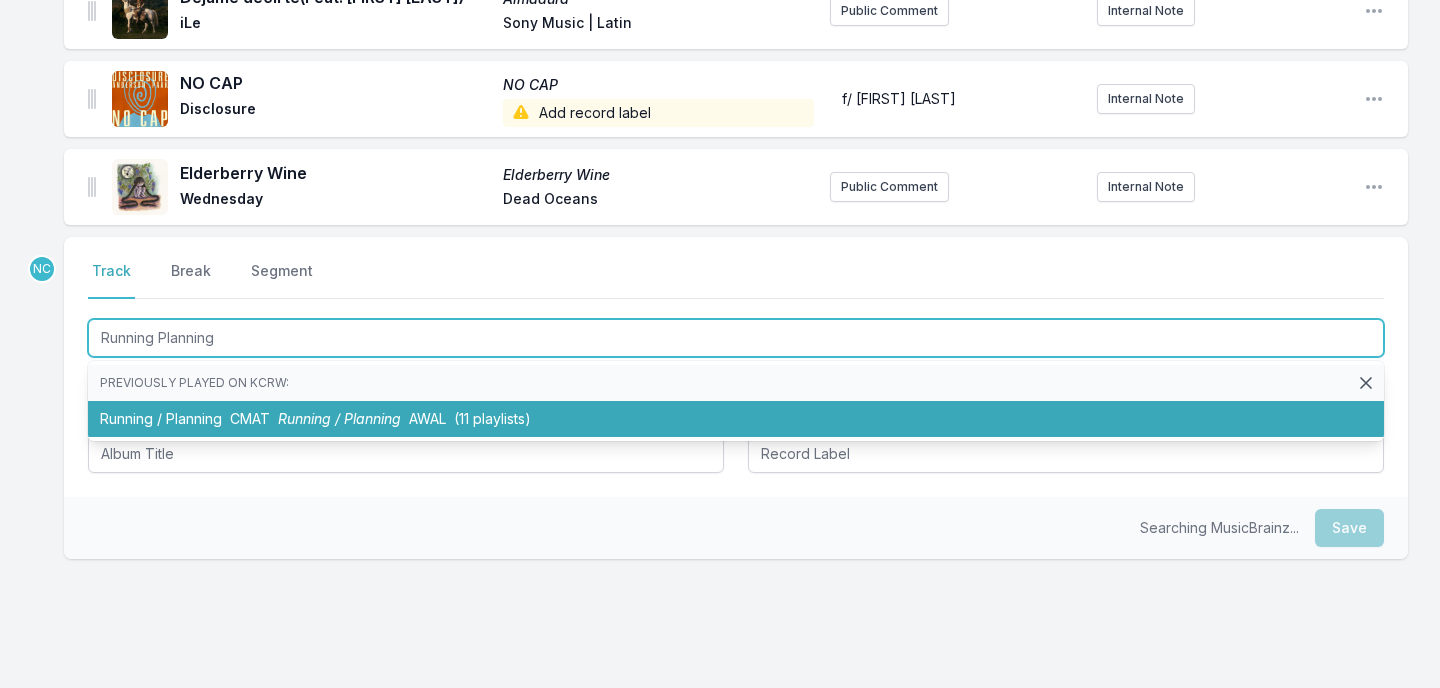click on "Running / Planning" at bounding box center (339, 418) 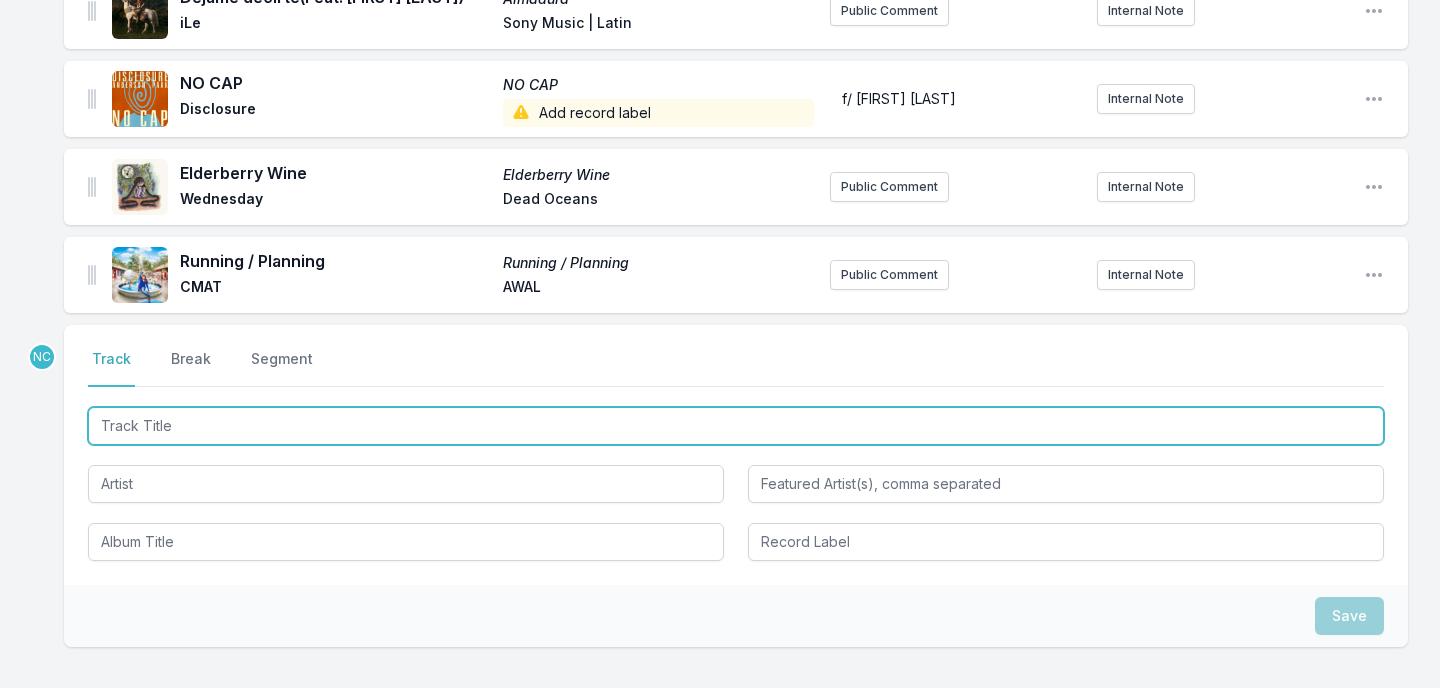 scroll, scrollTop: 551, scrollLeft: 0, axis: vertical 